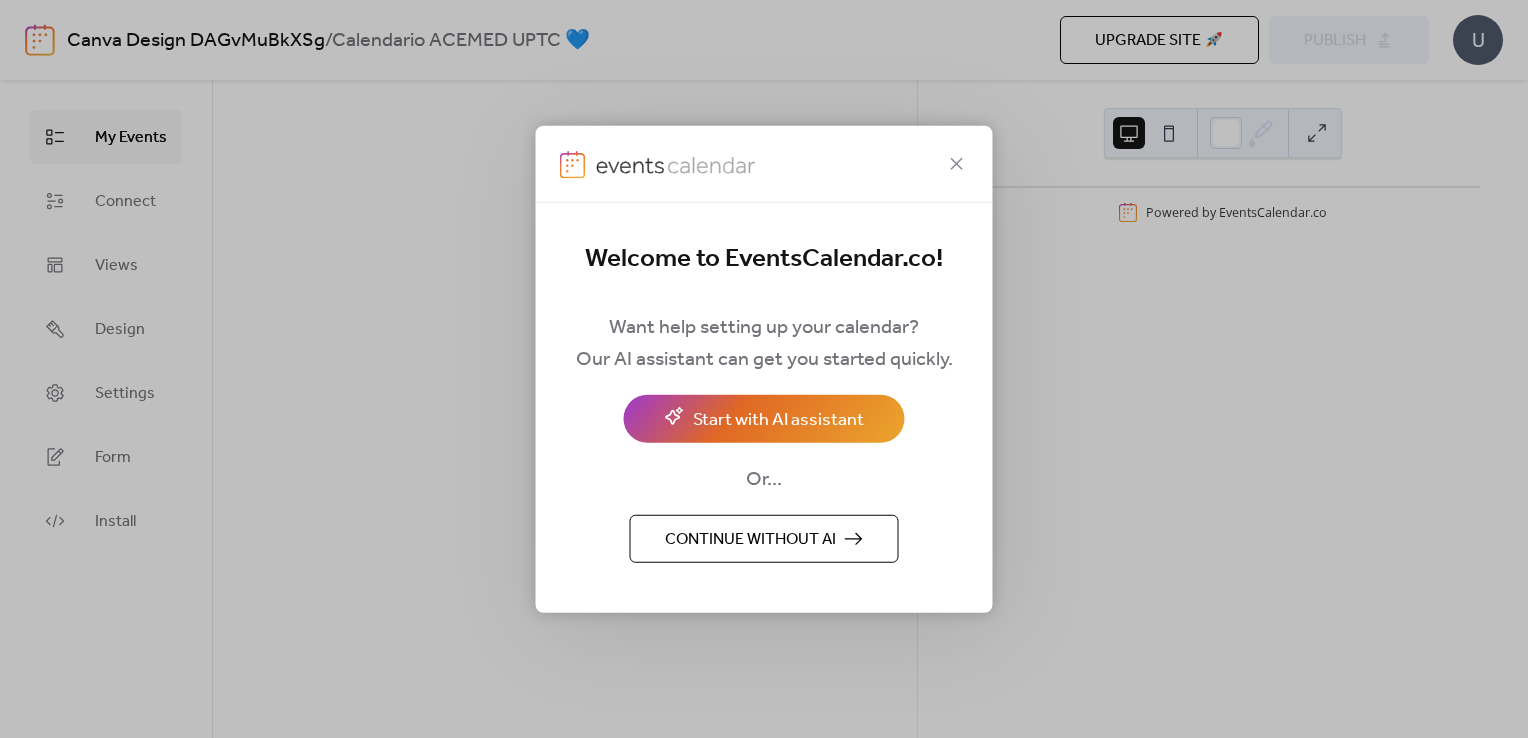 scroll, scrollTop: 0, scrollLeft: 0, axis: both 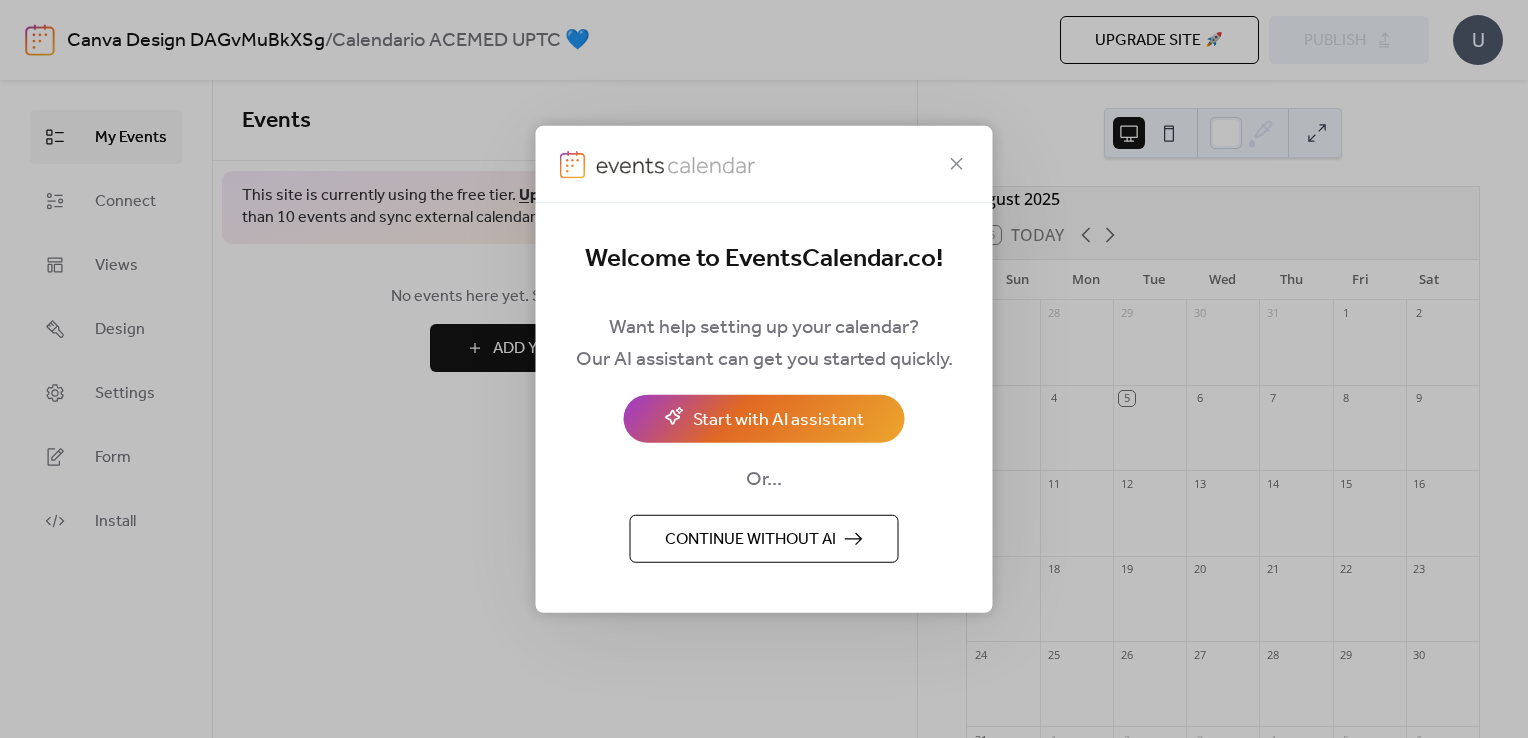 click on "Continue without AI" at bounding box center [750, 539] 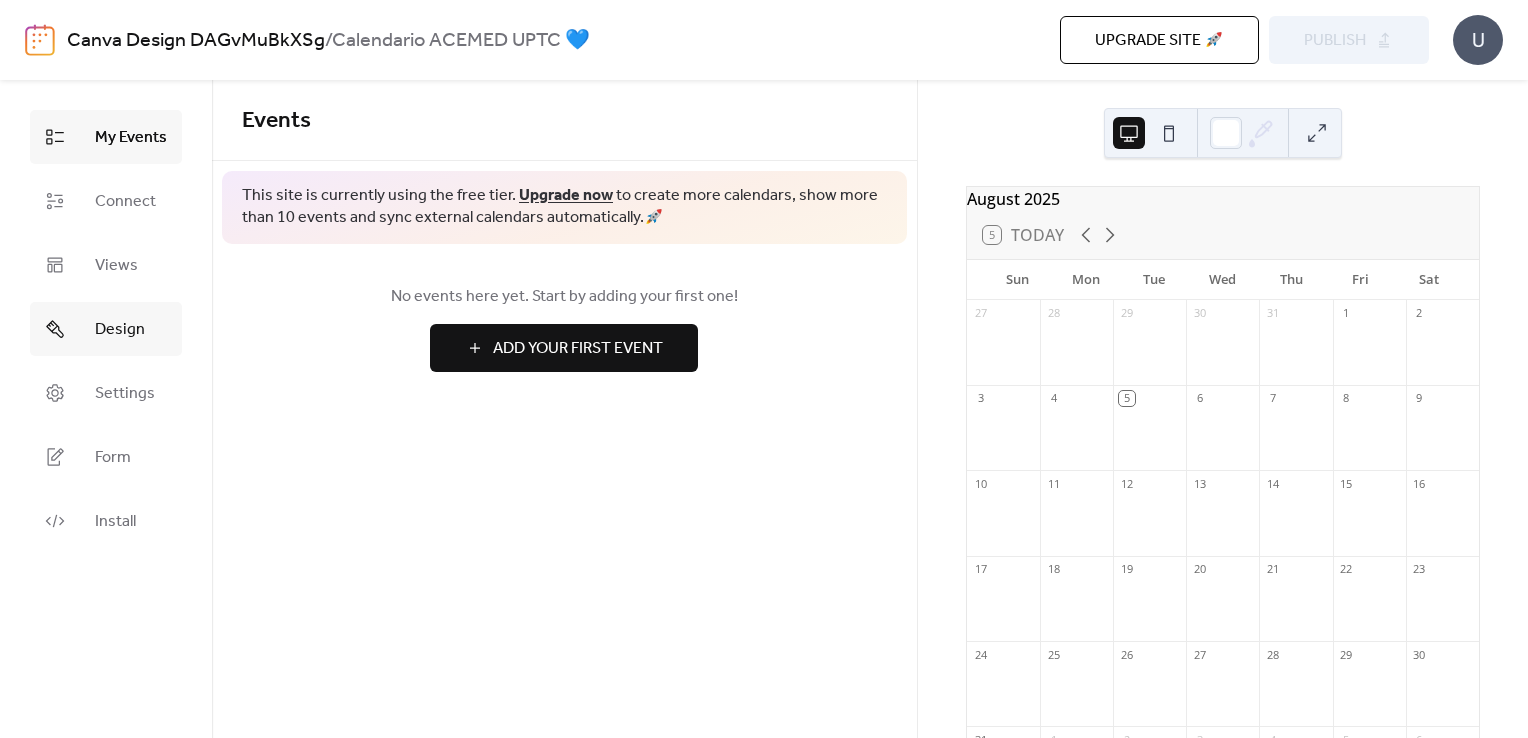 click on "Design" at bounding box center [106, 329] 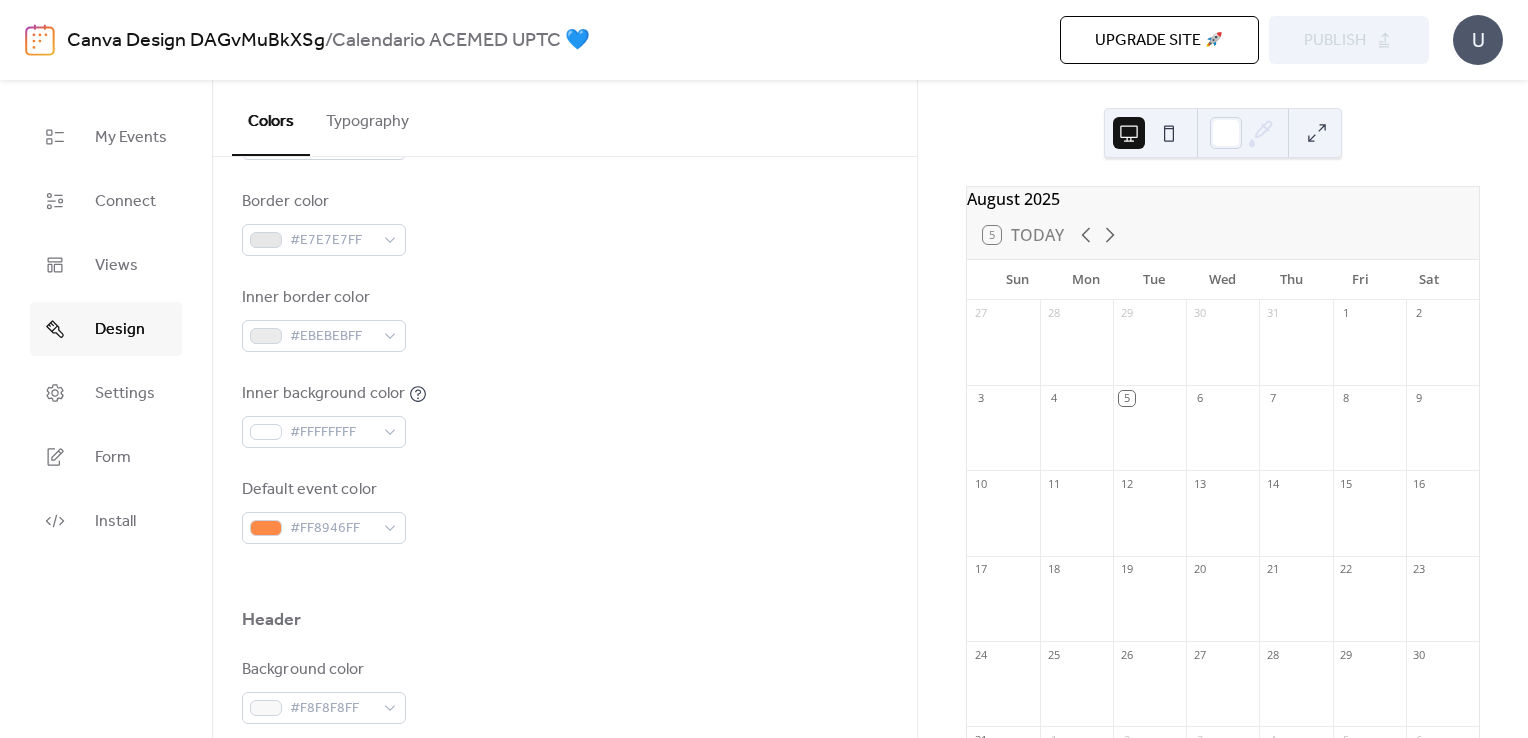 scroll, scrollTop: 443, scrollLeft: 0, axis: vertical 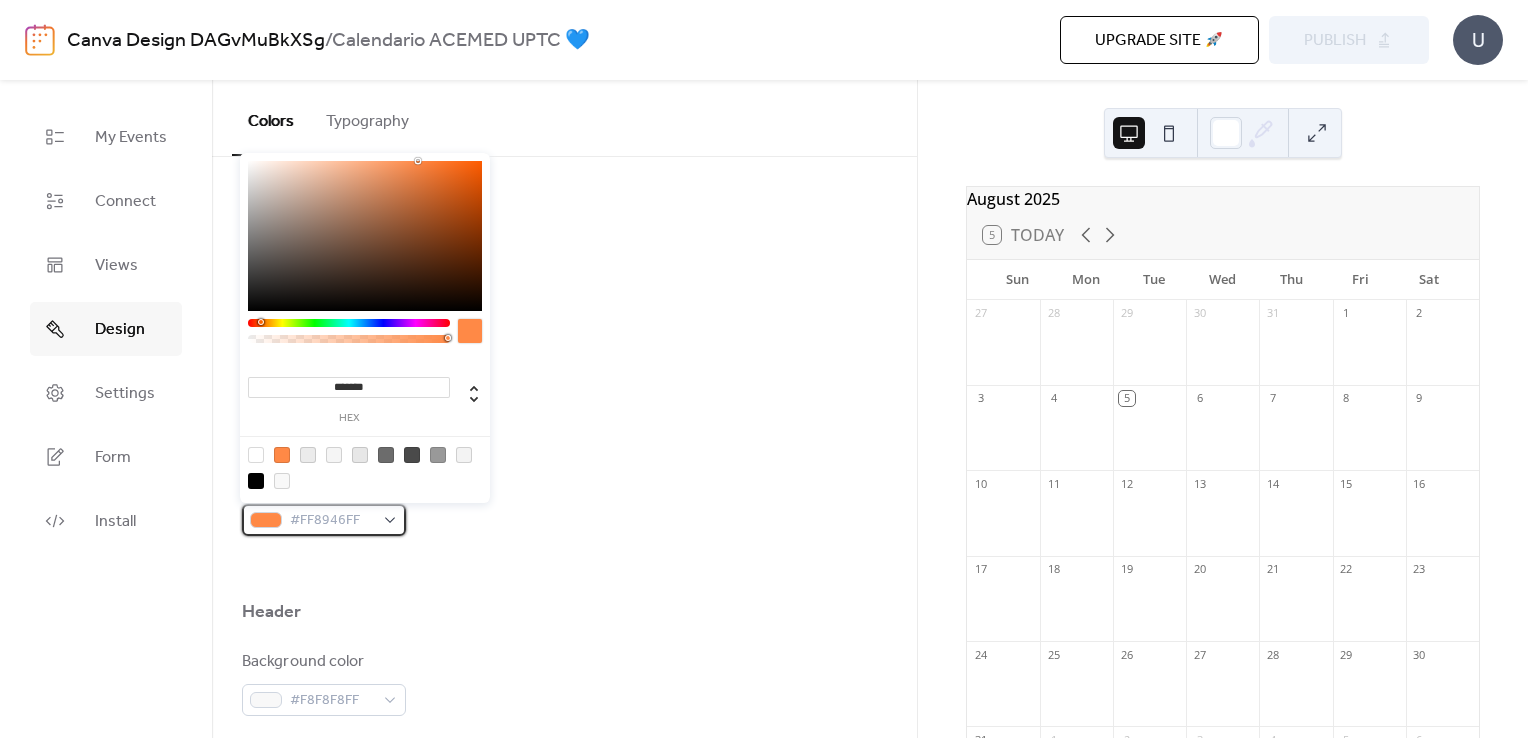 click on "#FF8946FF" at bounding box center (332, 521) 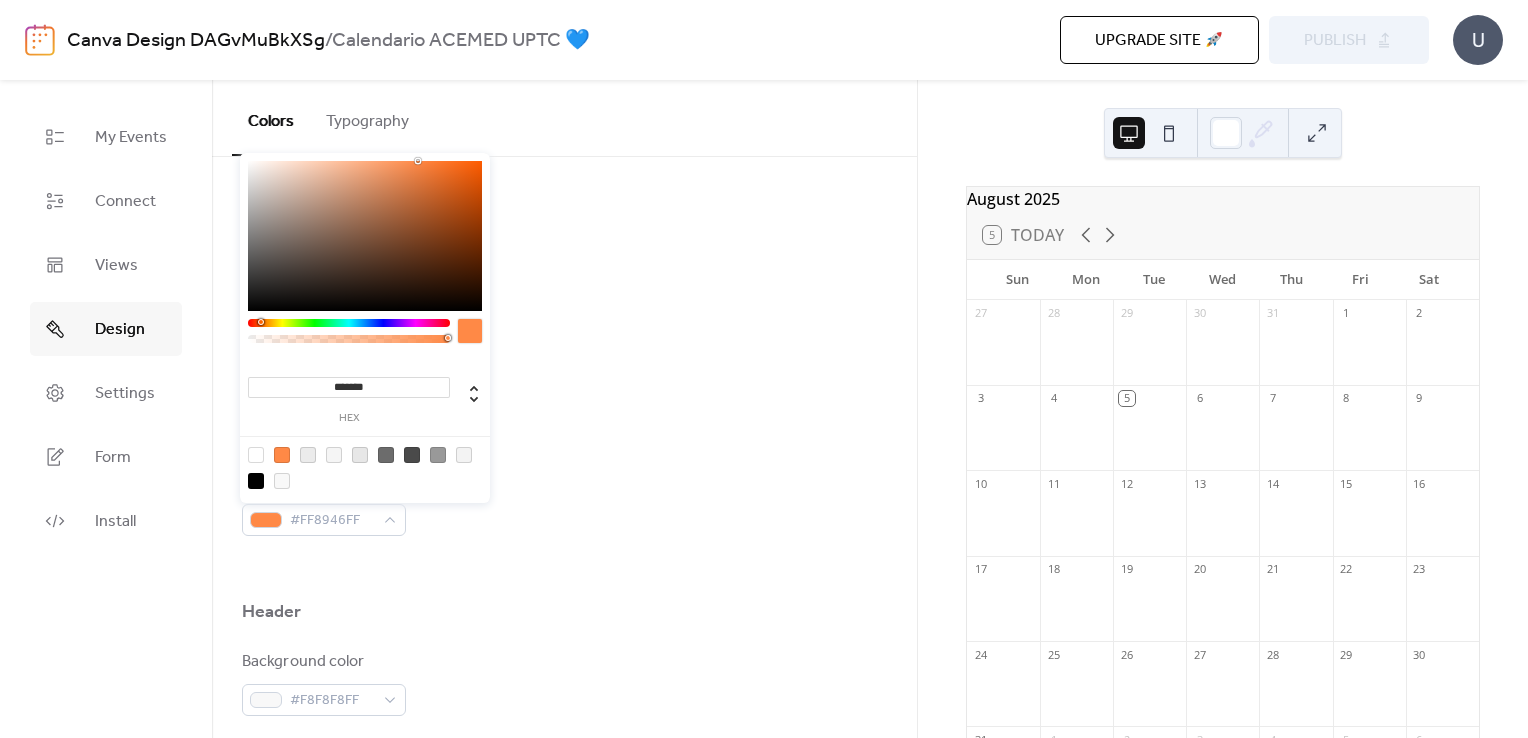 click at bounding box center (349, 323) 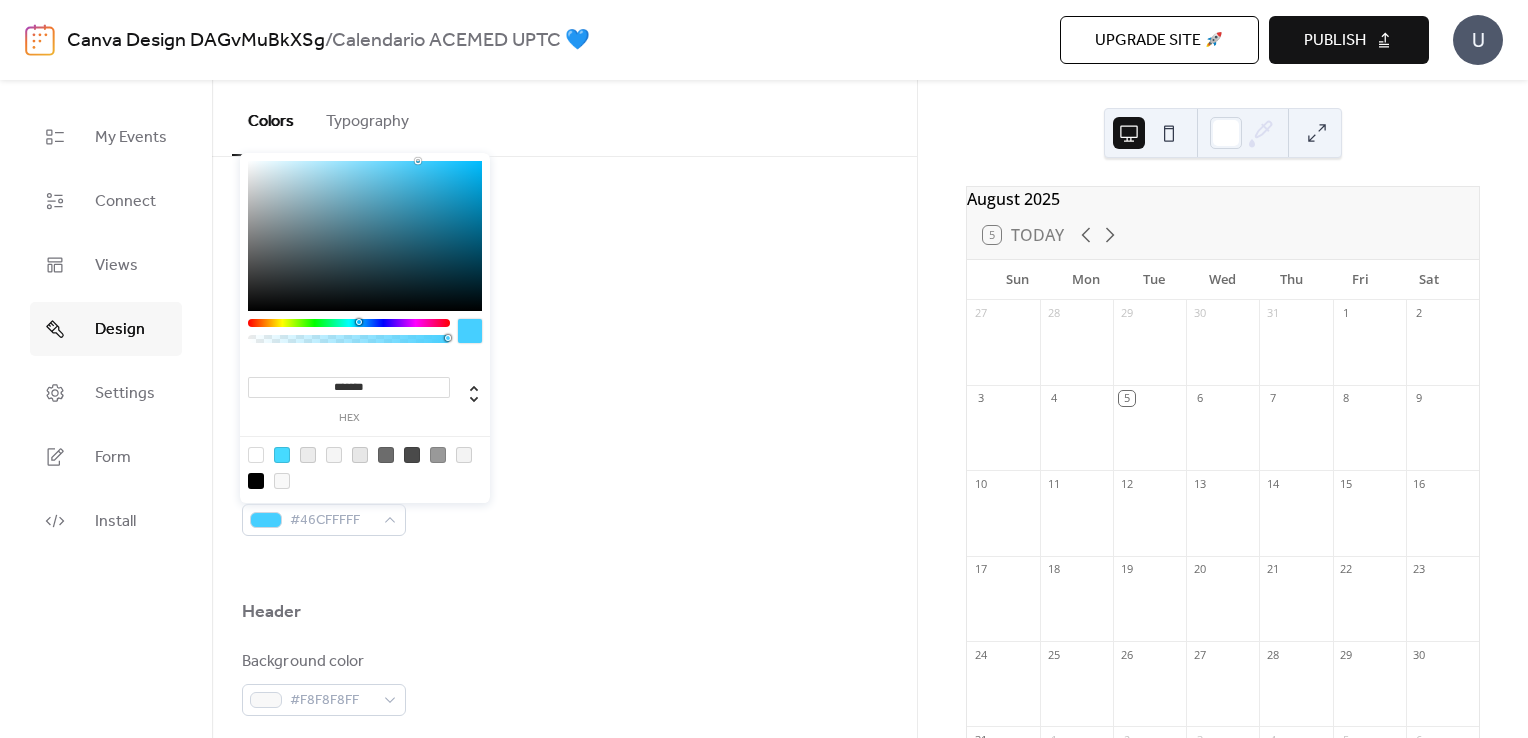click at bounding box center [359, 322] 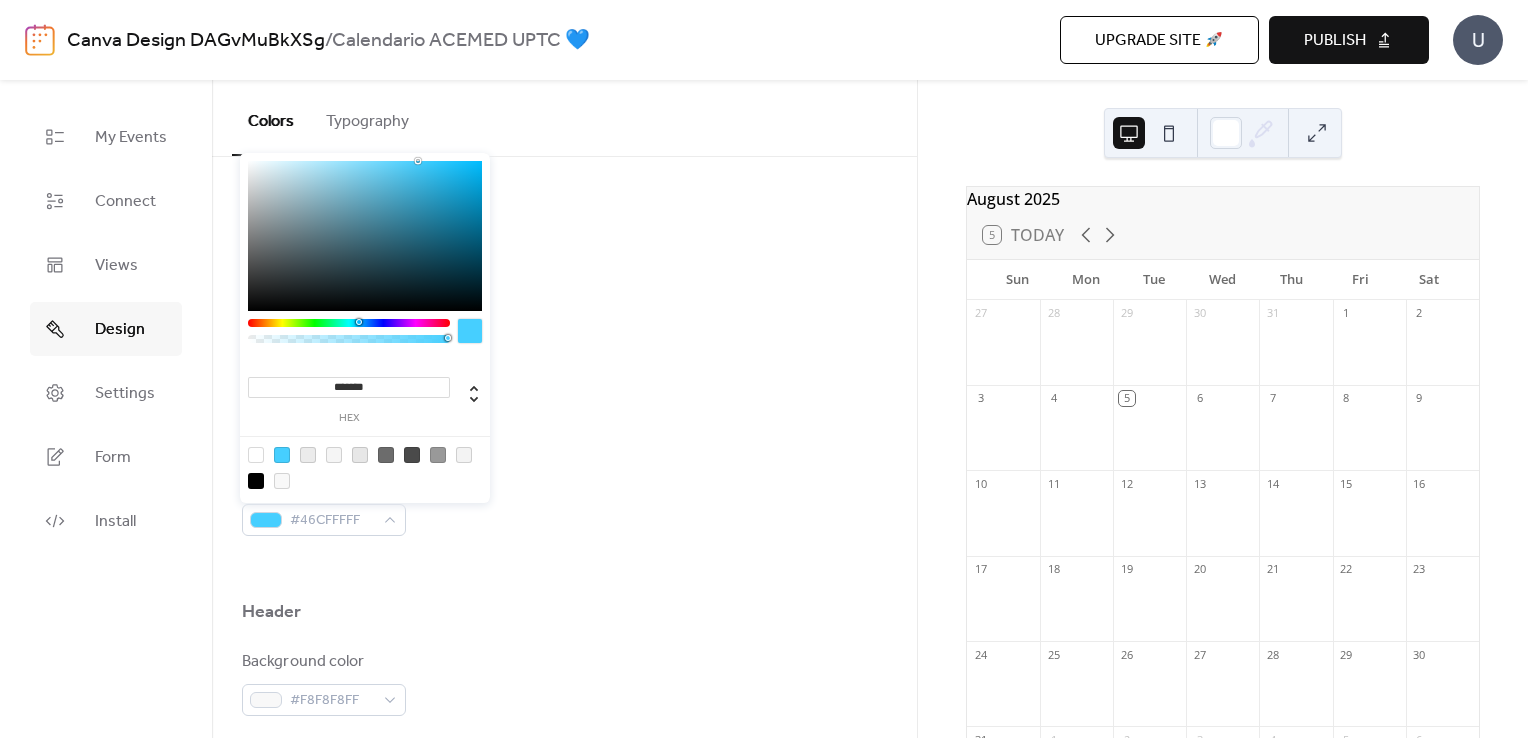 type on "*******" 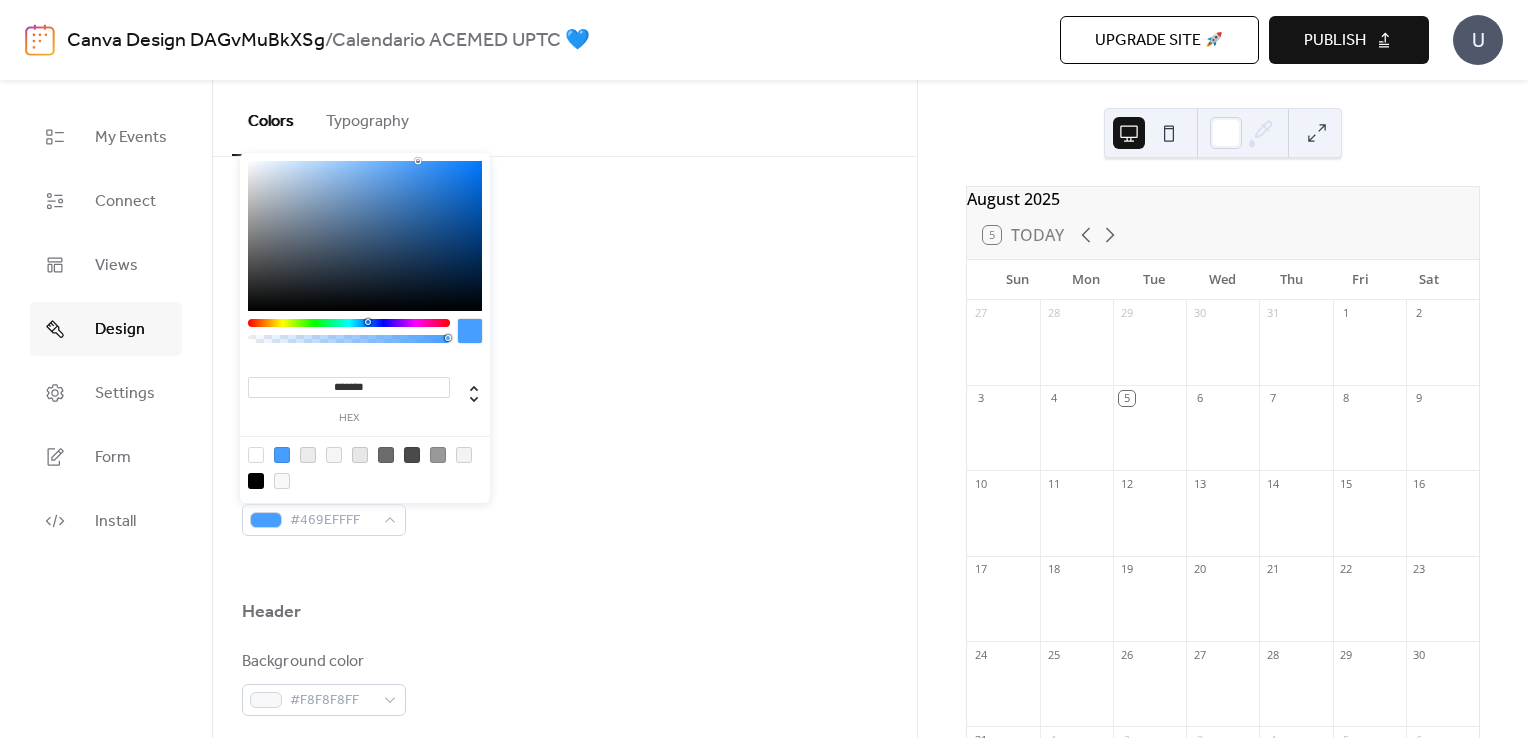 click on "Default event color #469EFFFF" at bounding box center [564, 503] 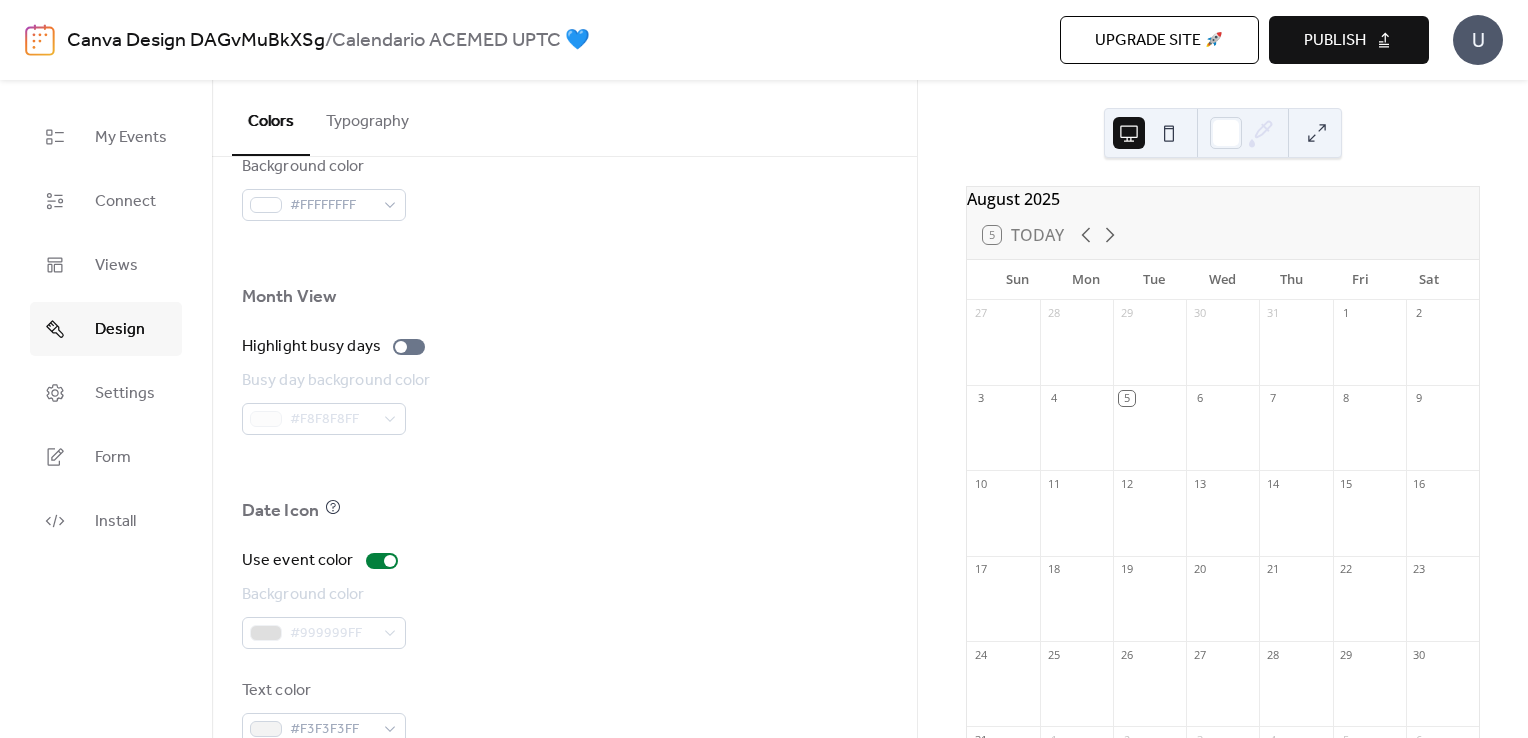 scroll, scrollTop: 1356, scrollLeft: 0, axis: vertical 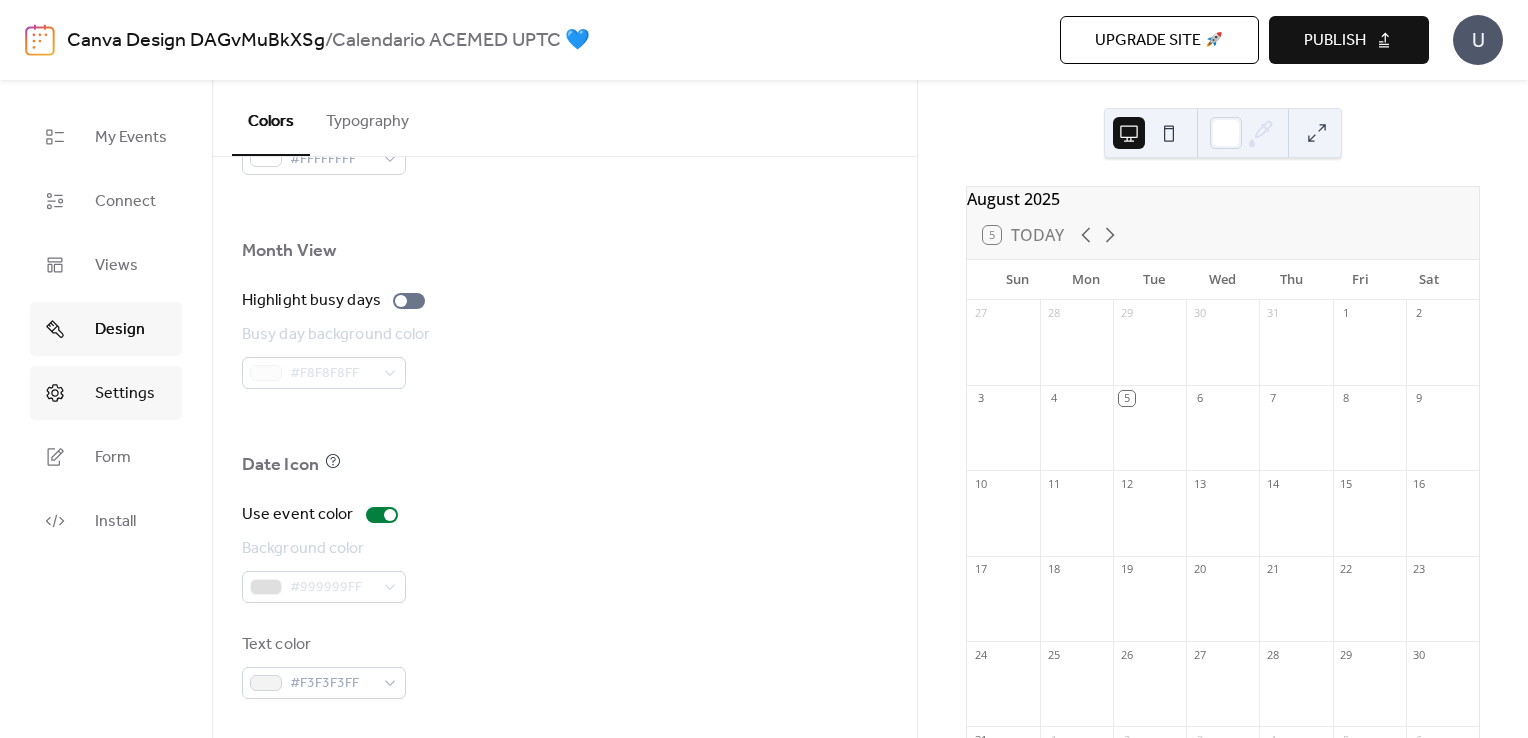 click on "Settings" at bounding box center (106, 393) 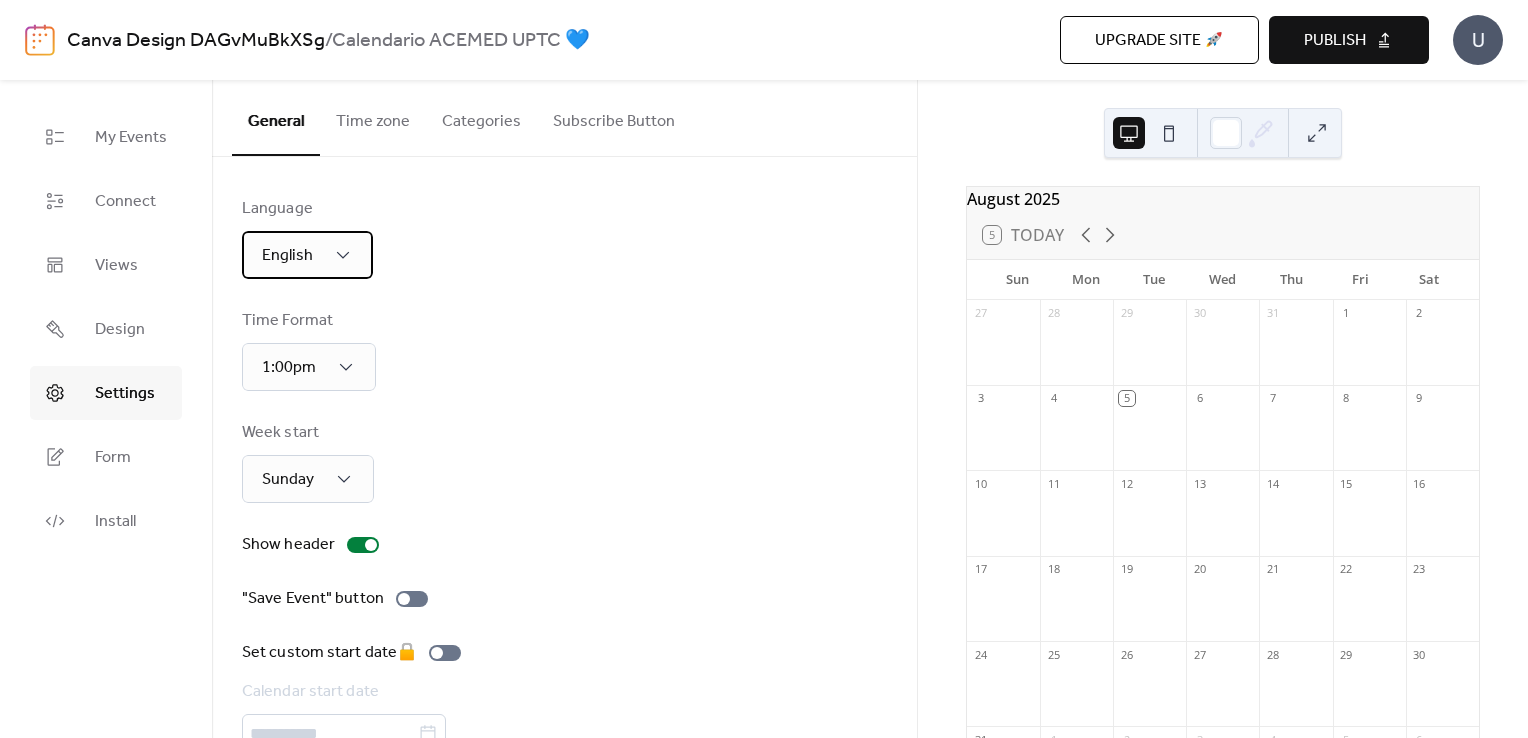 click on "English" at bounding box center (307, 255) 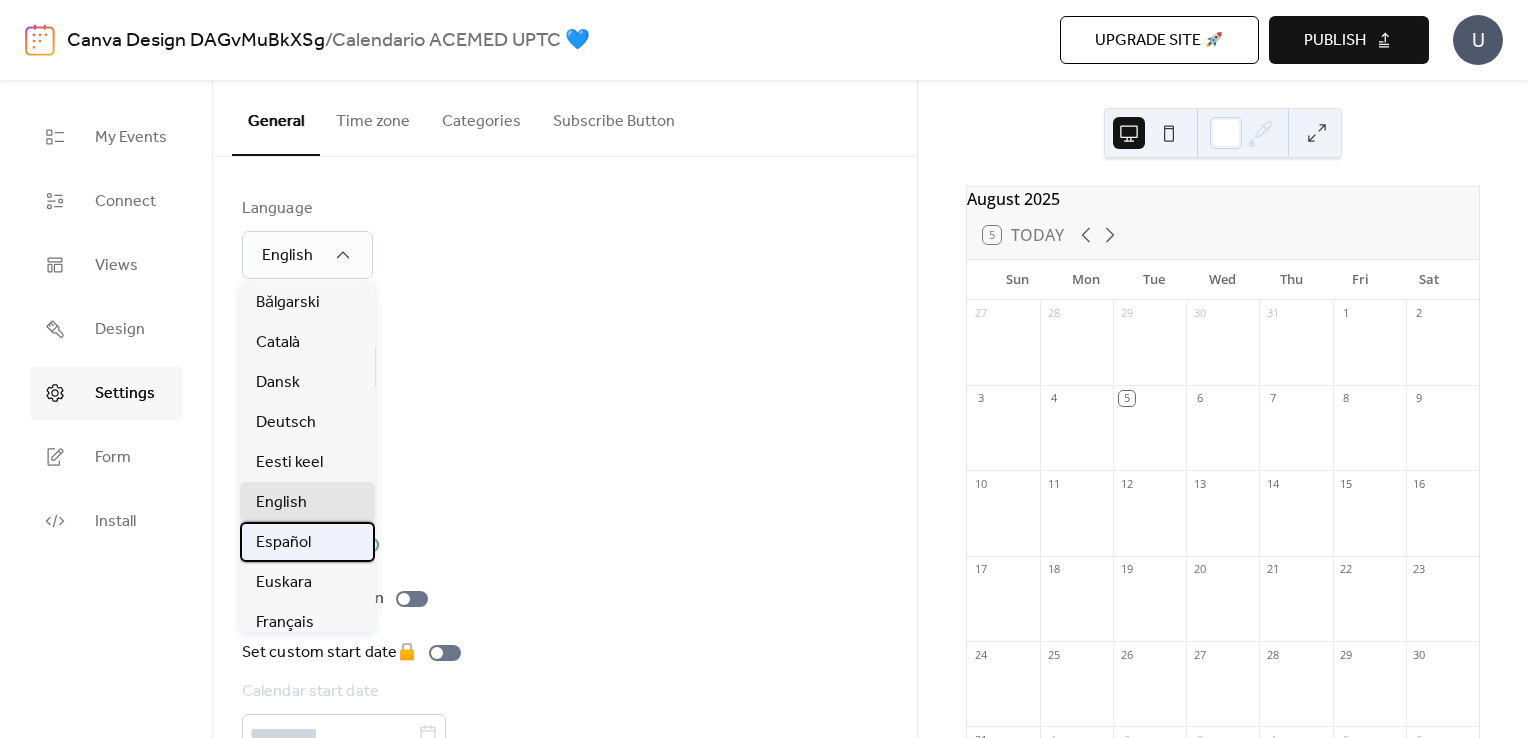 click on "Español" at bounding box center [307, 542] 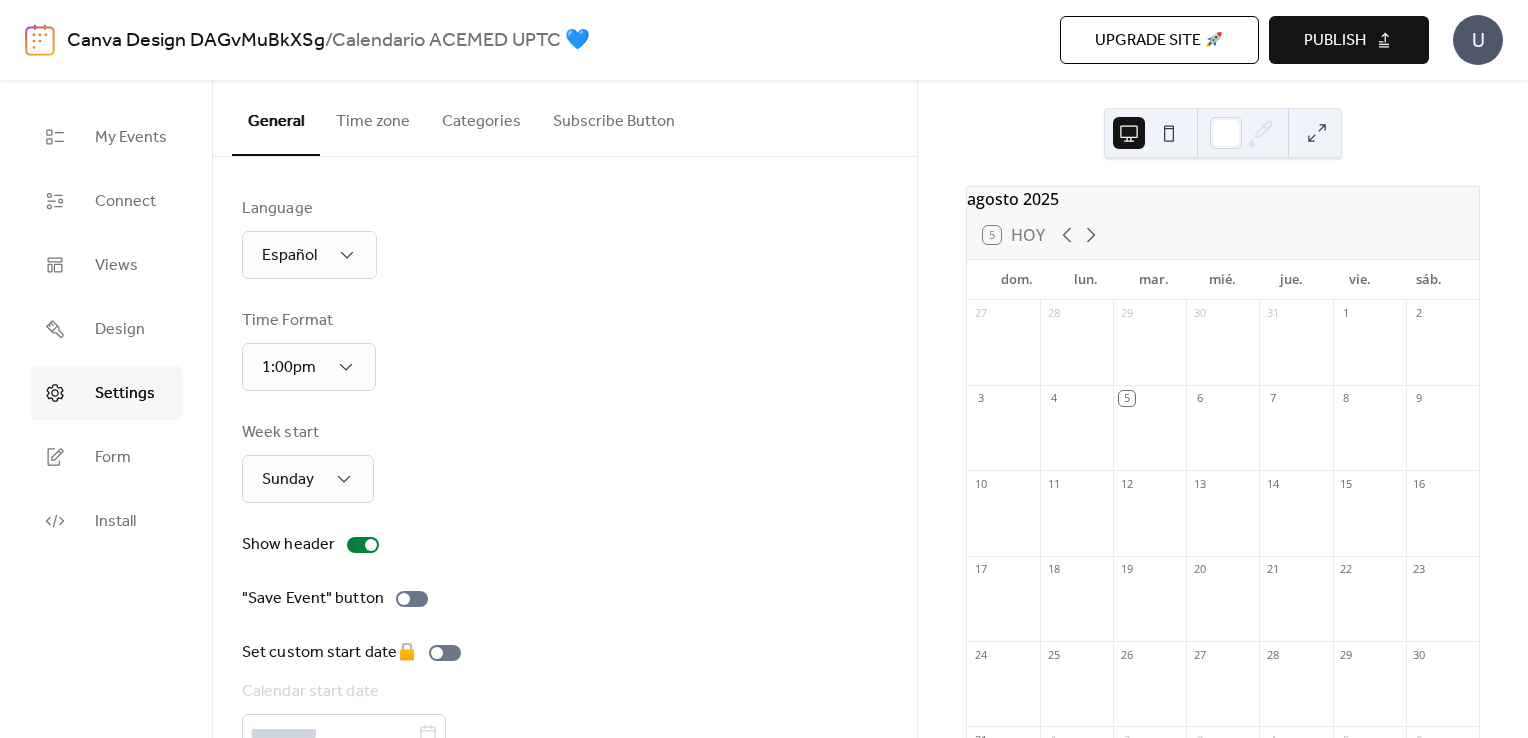 click on "Language Español Time Format 1:00pm Week start Sunday Show header "Save Event" button Set custom start date  🔒 Calendar start date Hide branding  🔒" at bounding box center [564, 502] 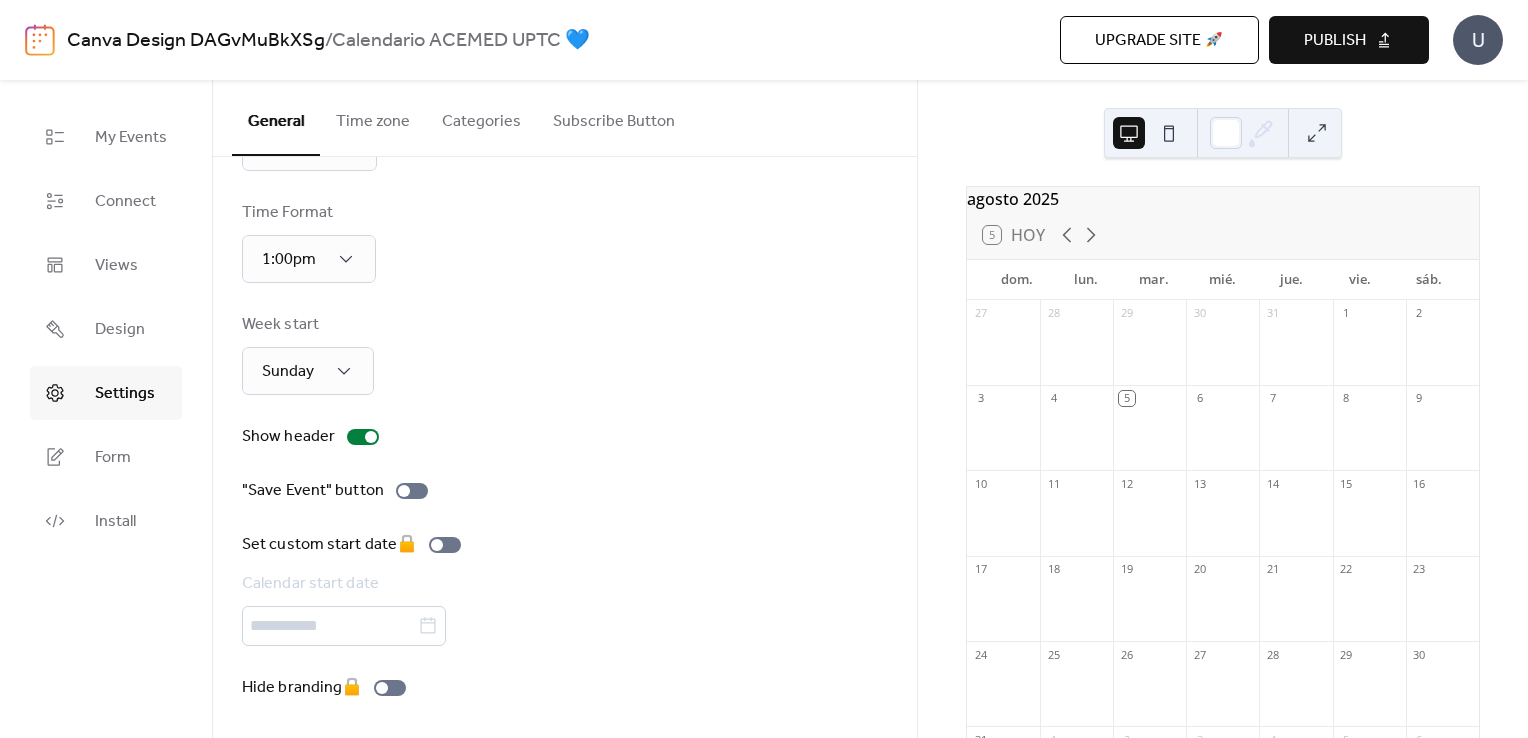 scroll, scrollTop: 0, scrollLeft: 0, axis: both 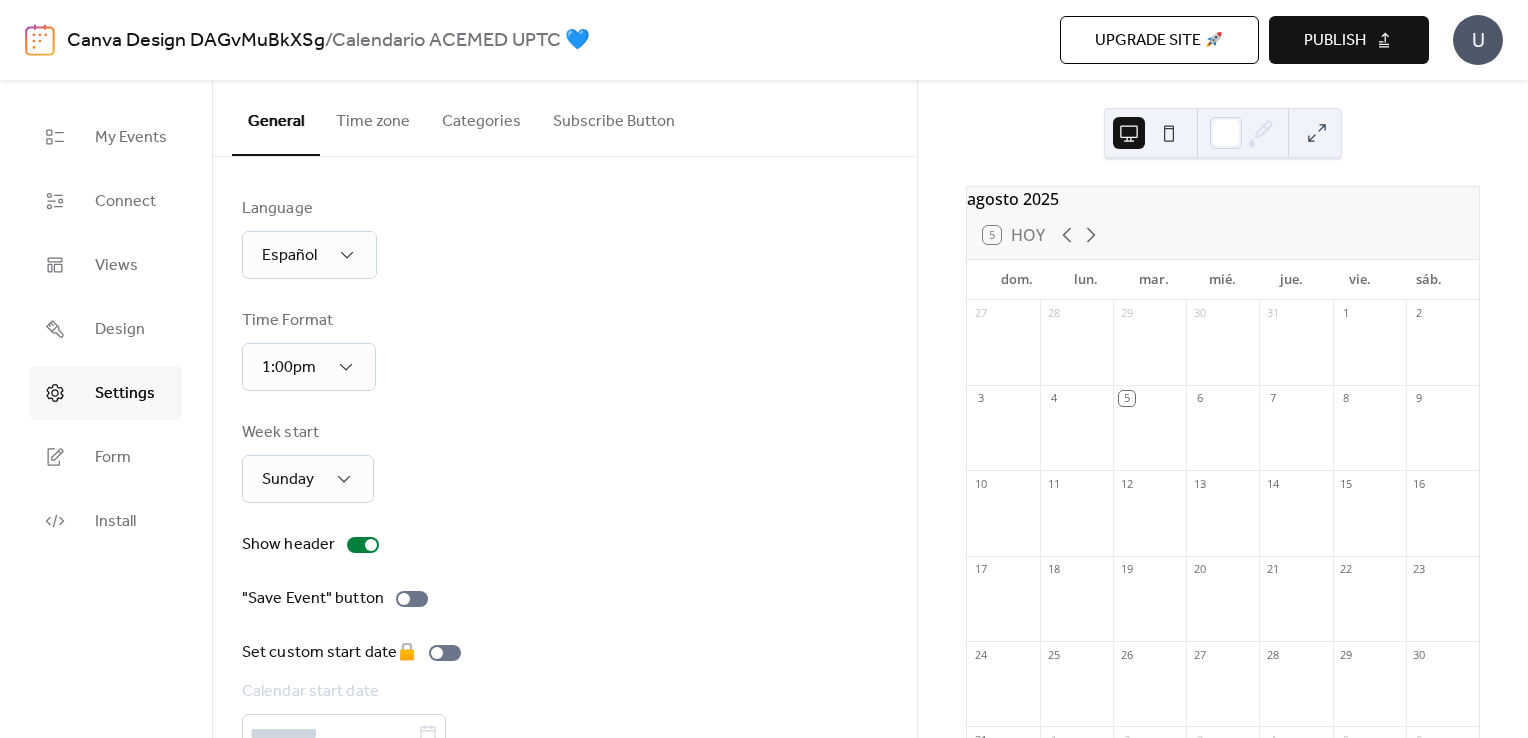 click on "Subscribe Button" at bounding box center [614, 117] 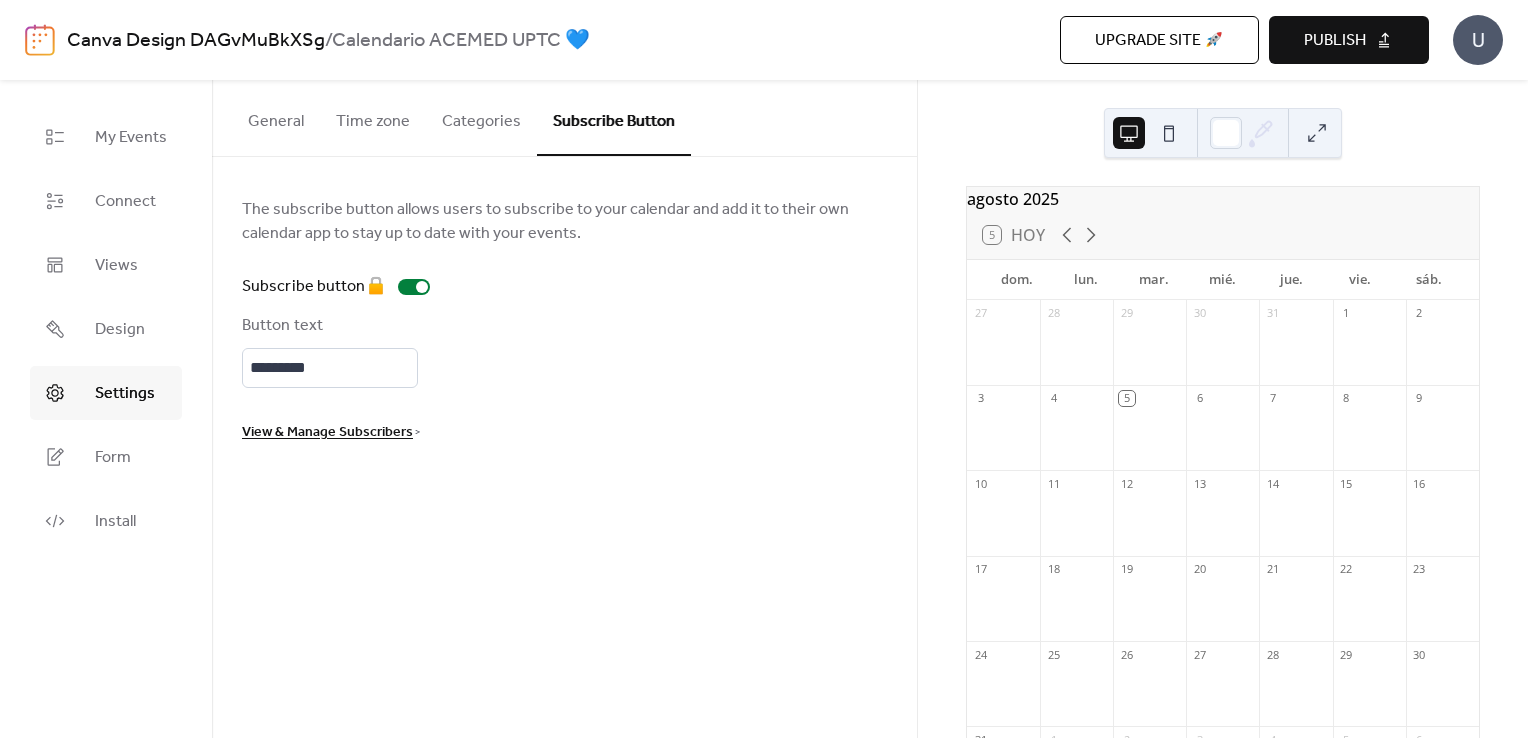 click on "Categories" at bounding box center (481, 117) 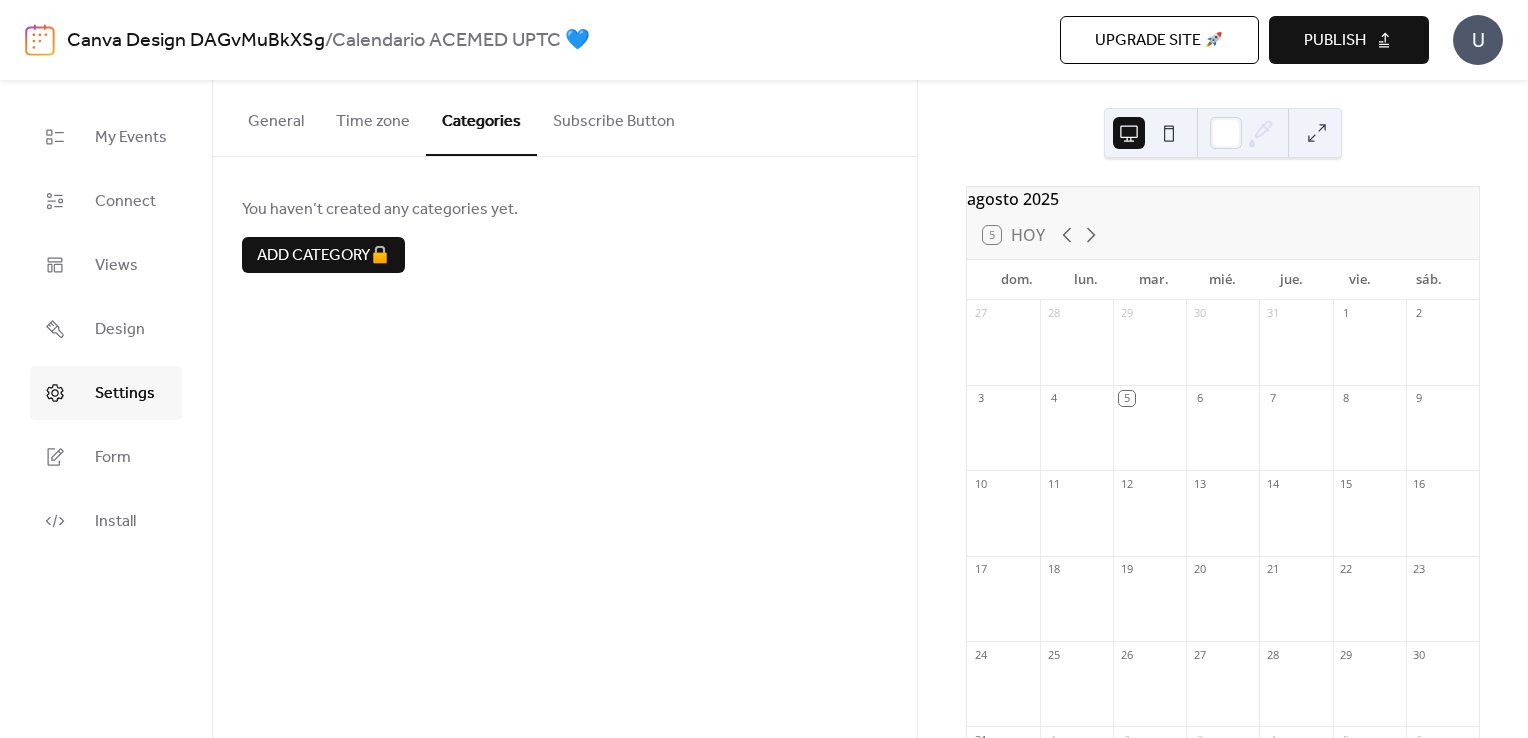 click on "Time zone" at bounding box center [373, 117] 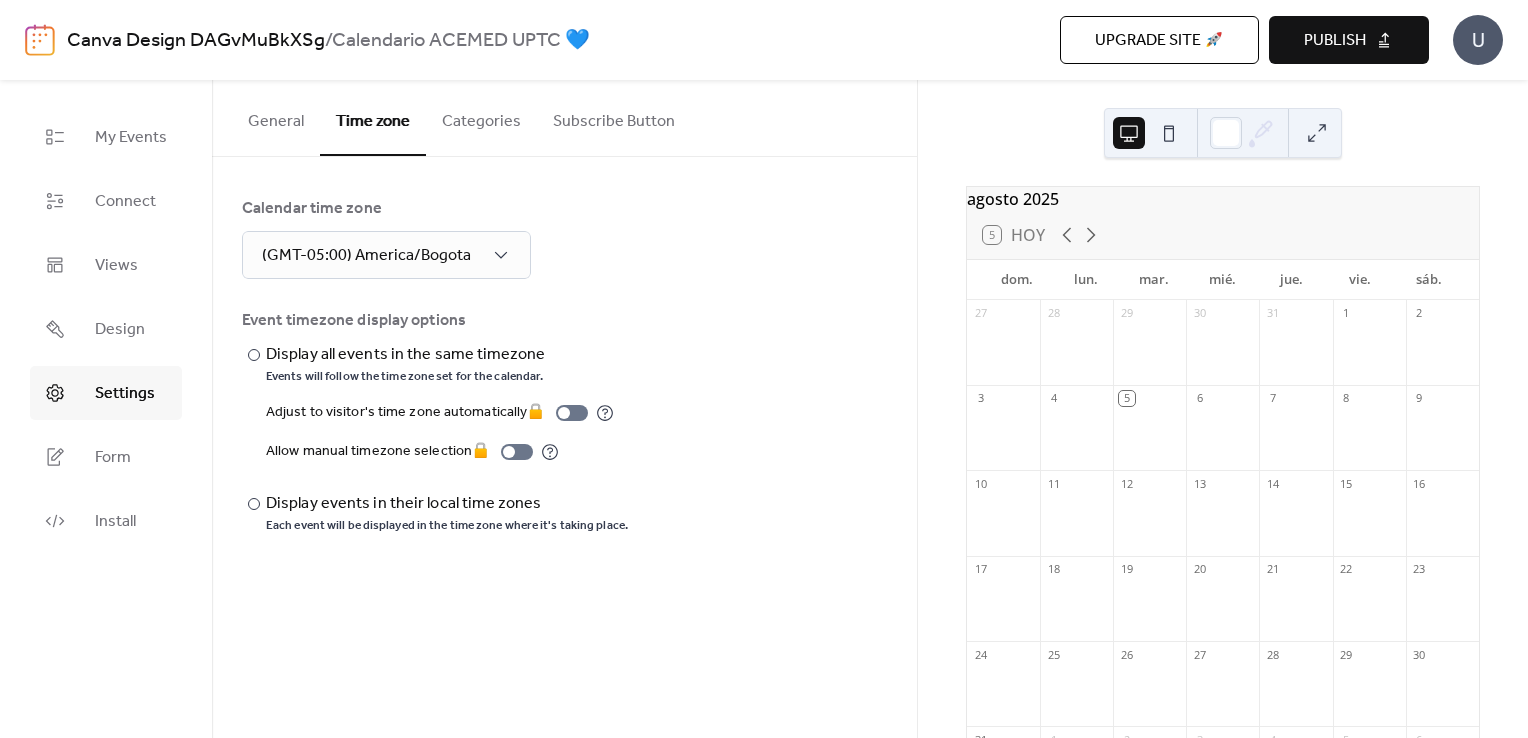 click on "General" at bounding box center (276, 117) 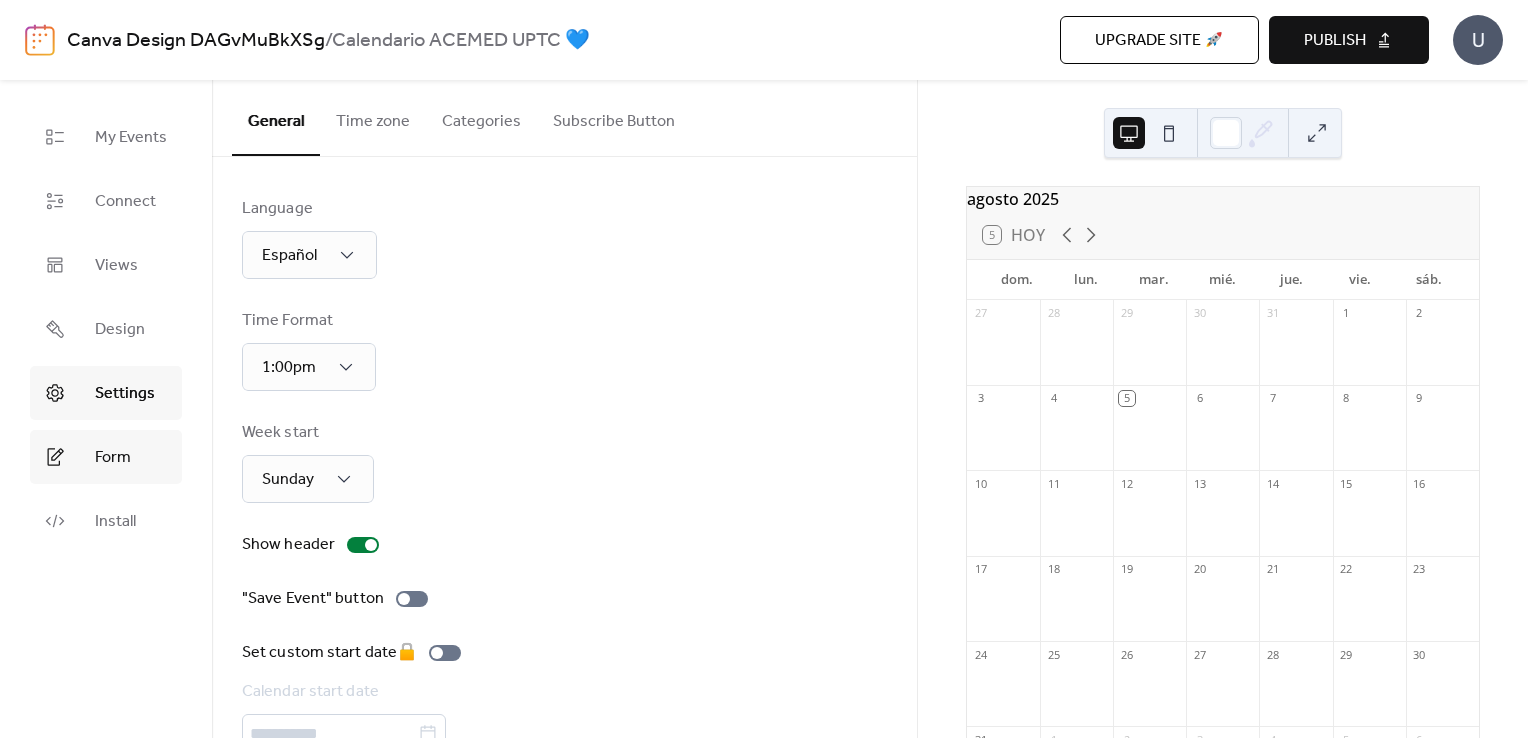 click on "Form" at bounding box center [106, 457] 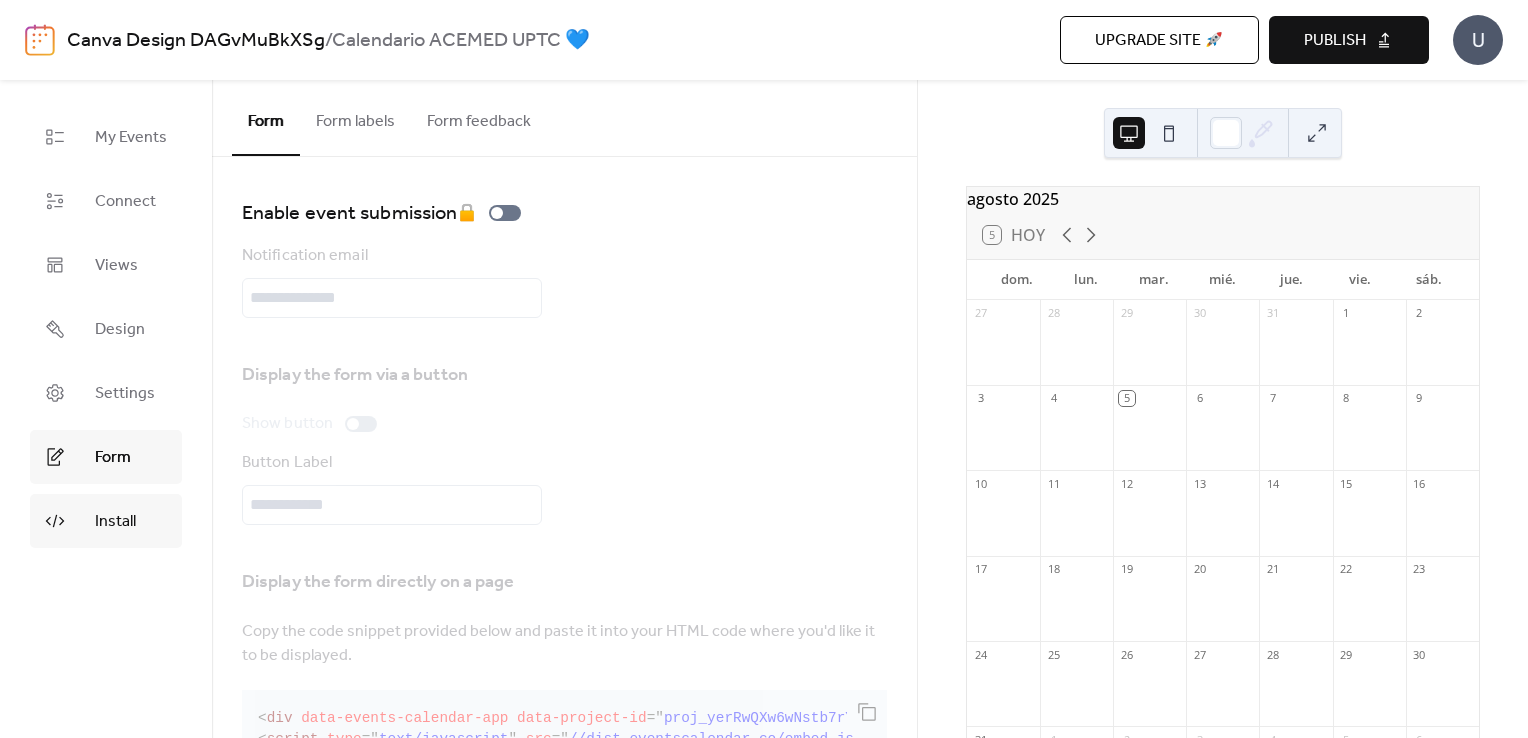 click on "Install" at bounding box center (106, 521) 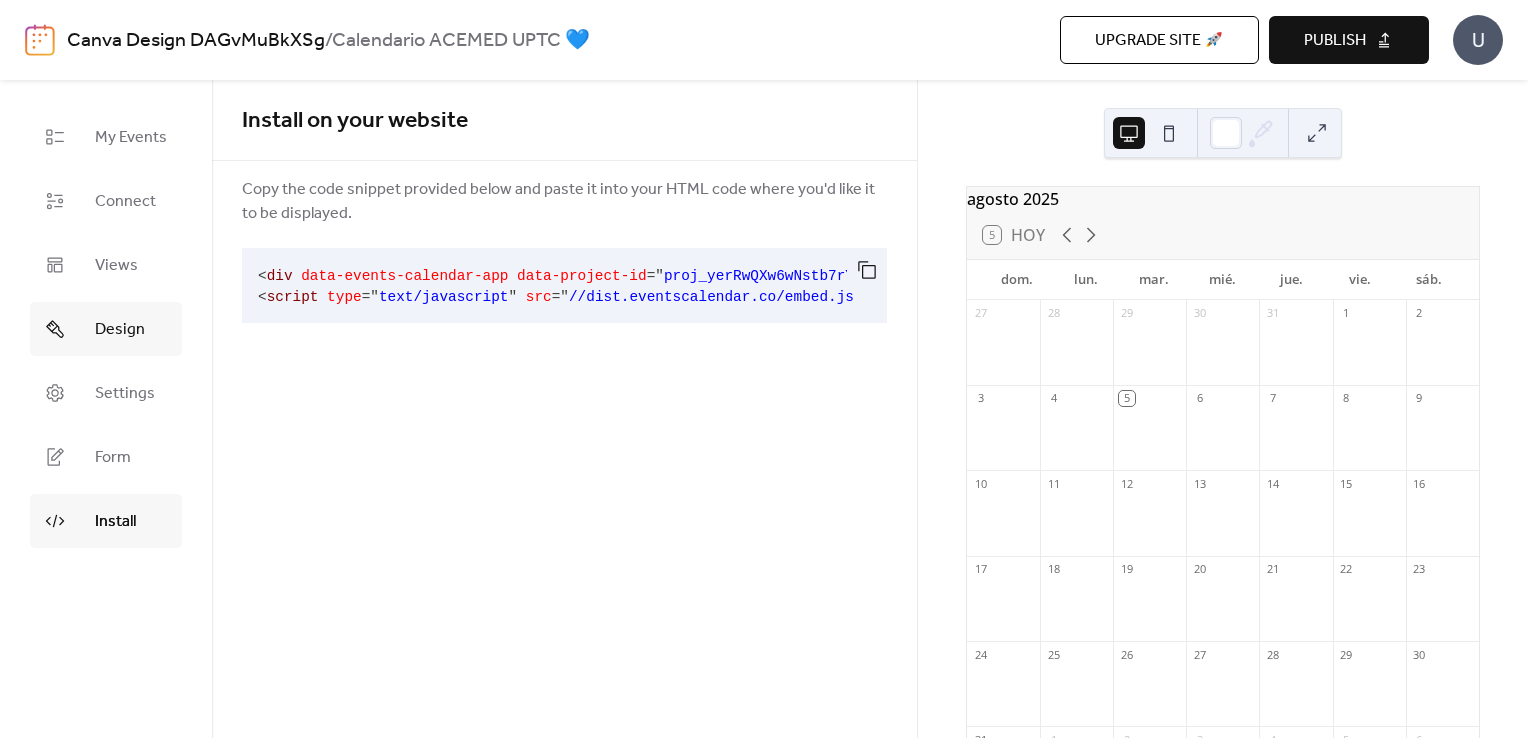 click on "Design" at bounding box center (120, 330) 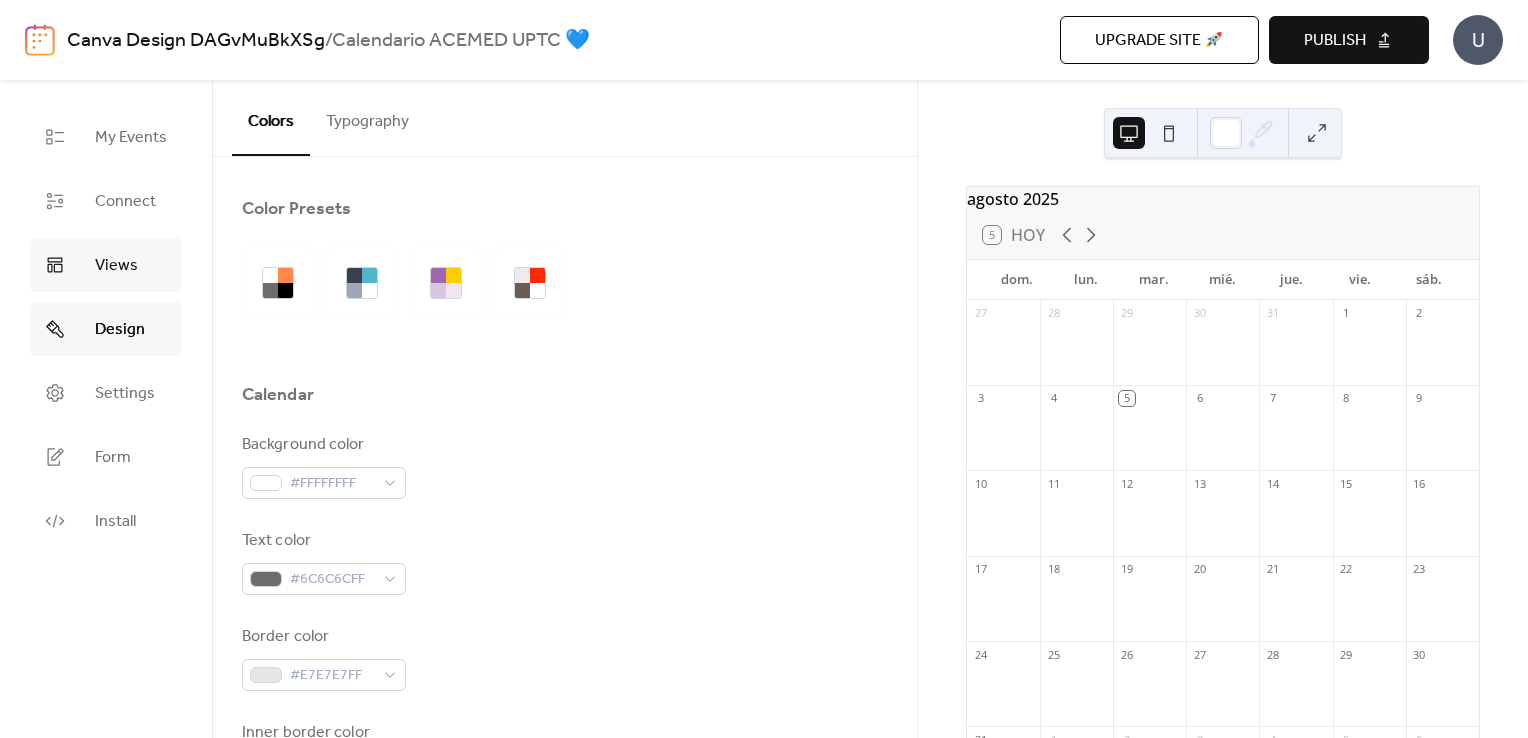 click on "Views" at bounding box center [116, 266] 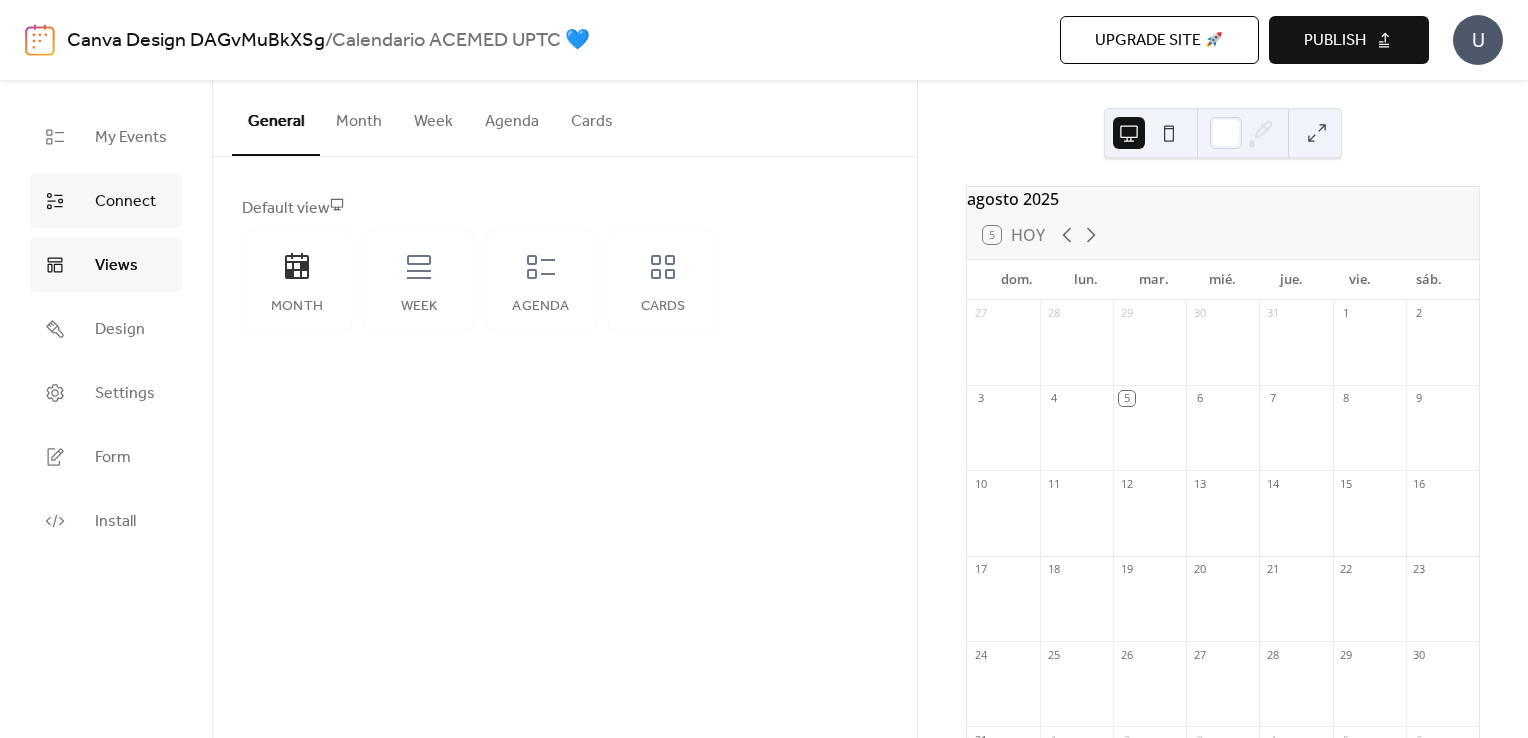 click on "Connect" at bounding box center [106, 201] 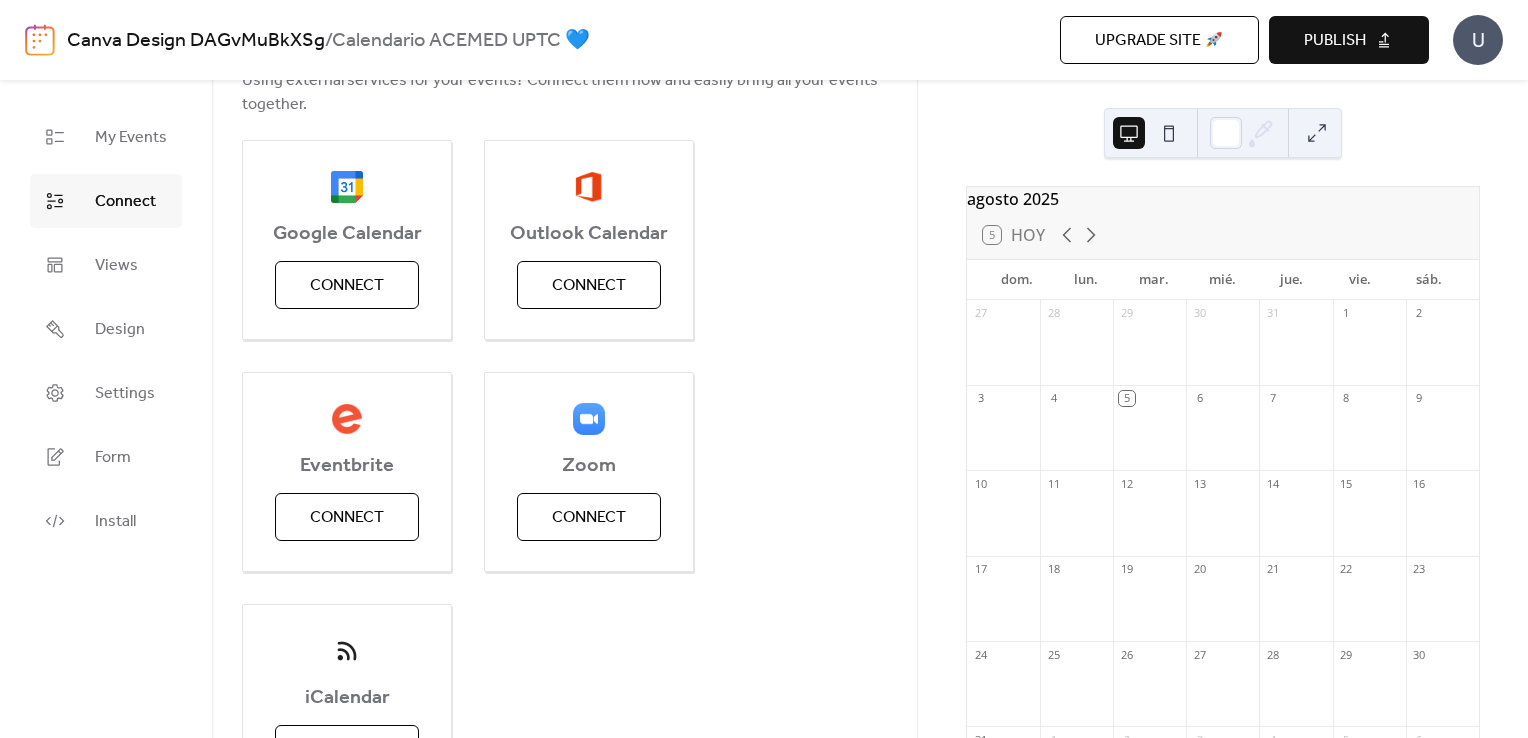scroll, scrollTop: 244, scrollLeft: 0, axis: vertical 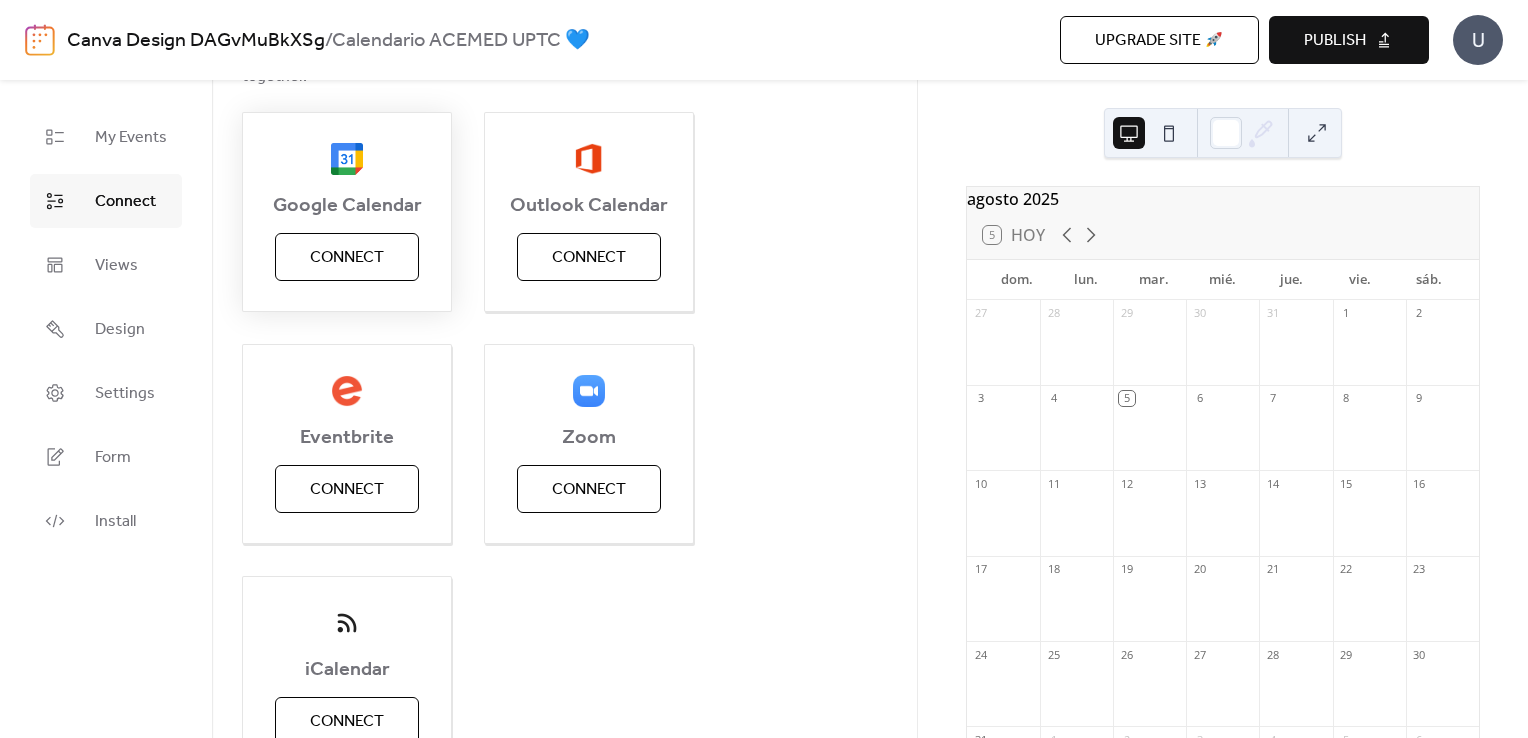 click on "Connect" at bounding box center [347, 258] 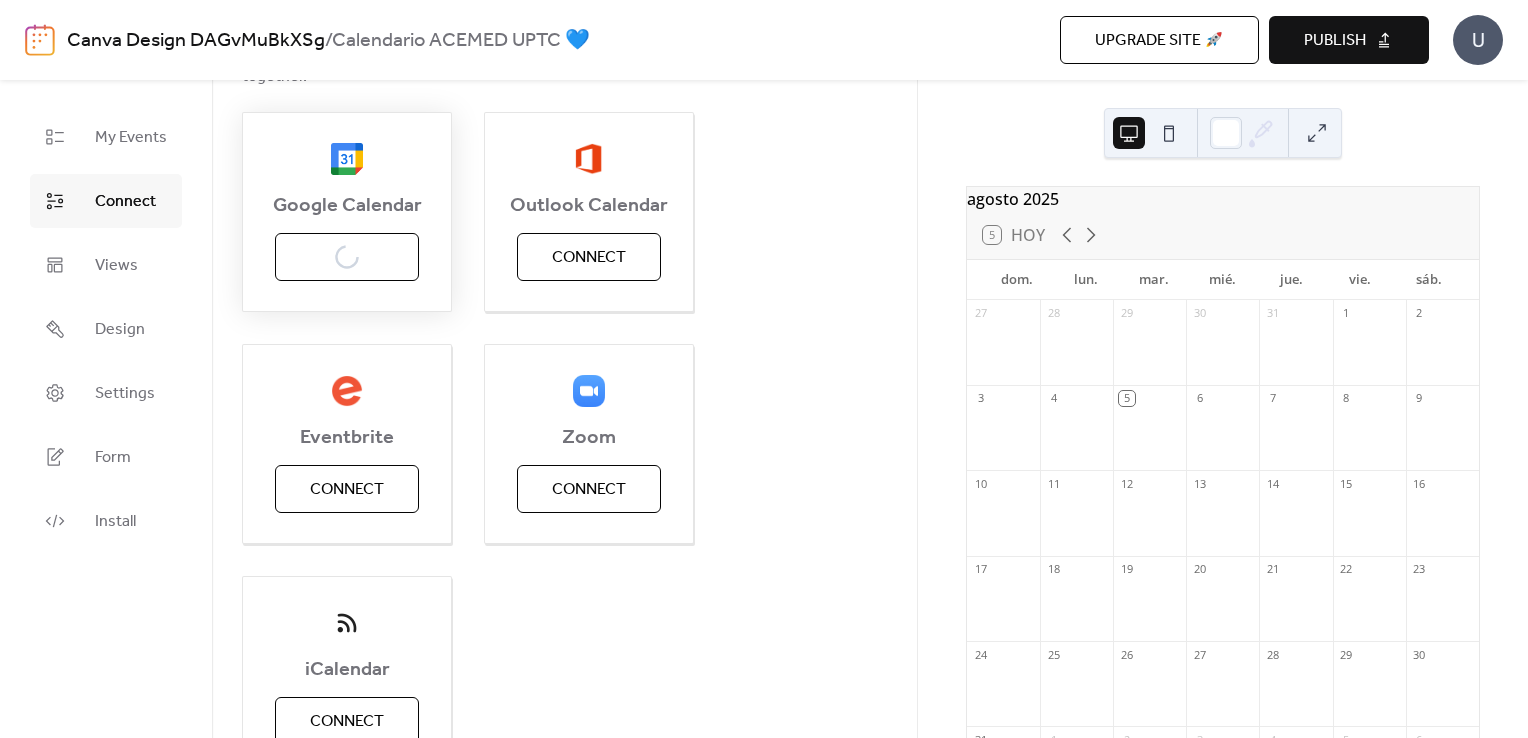 scroll, scrollTop: 0, scrollLeft: 0, axis: both 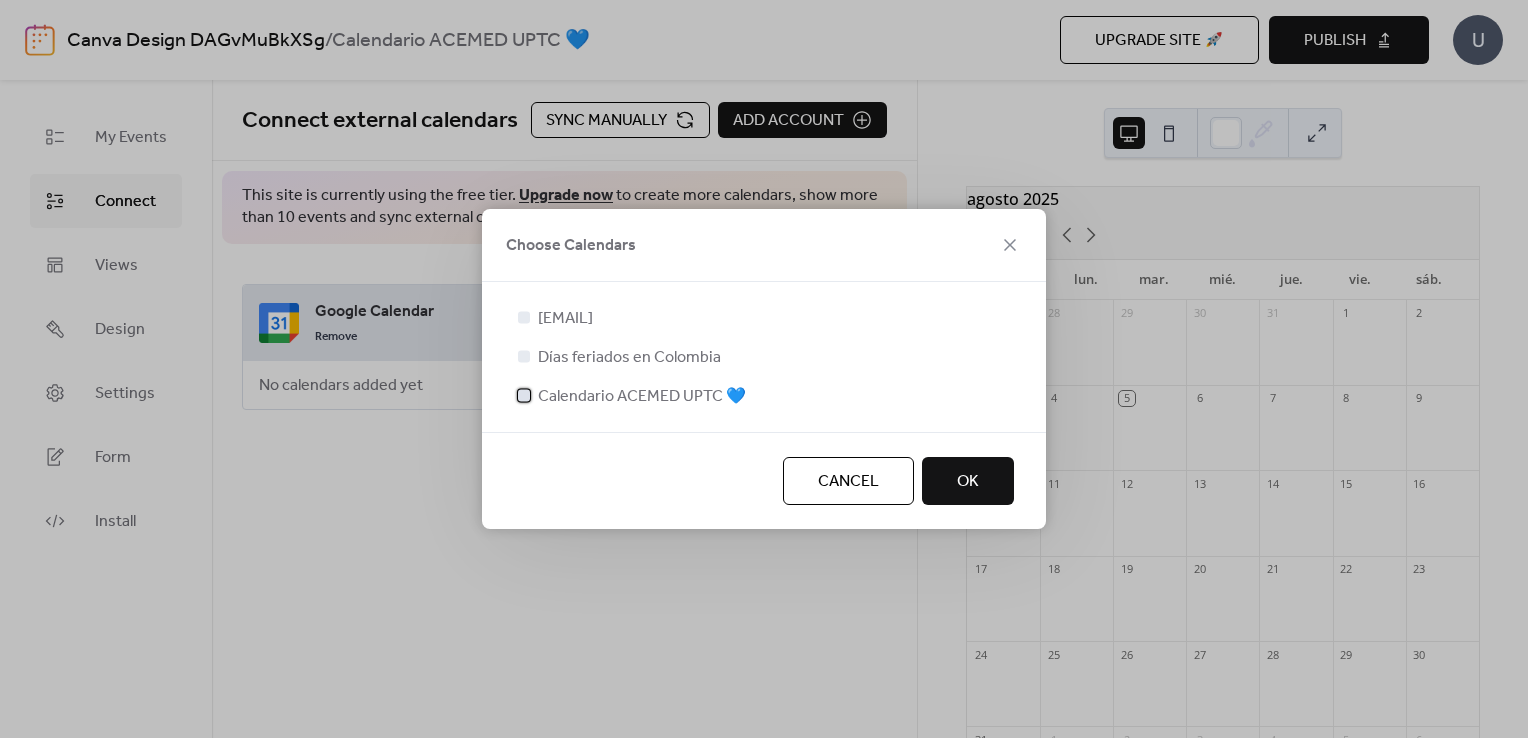 click on "Calendario ACEMED UPTC 💙" at bounding box center (630, 396) 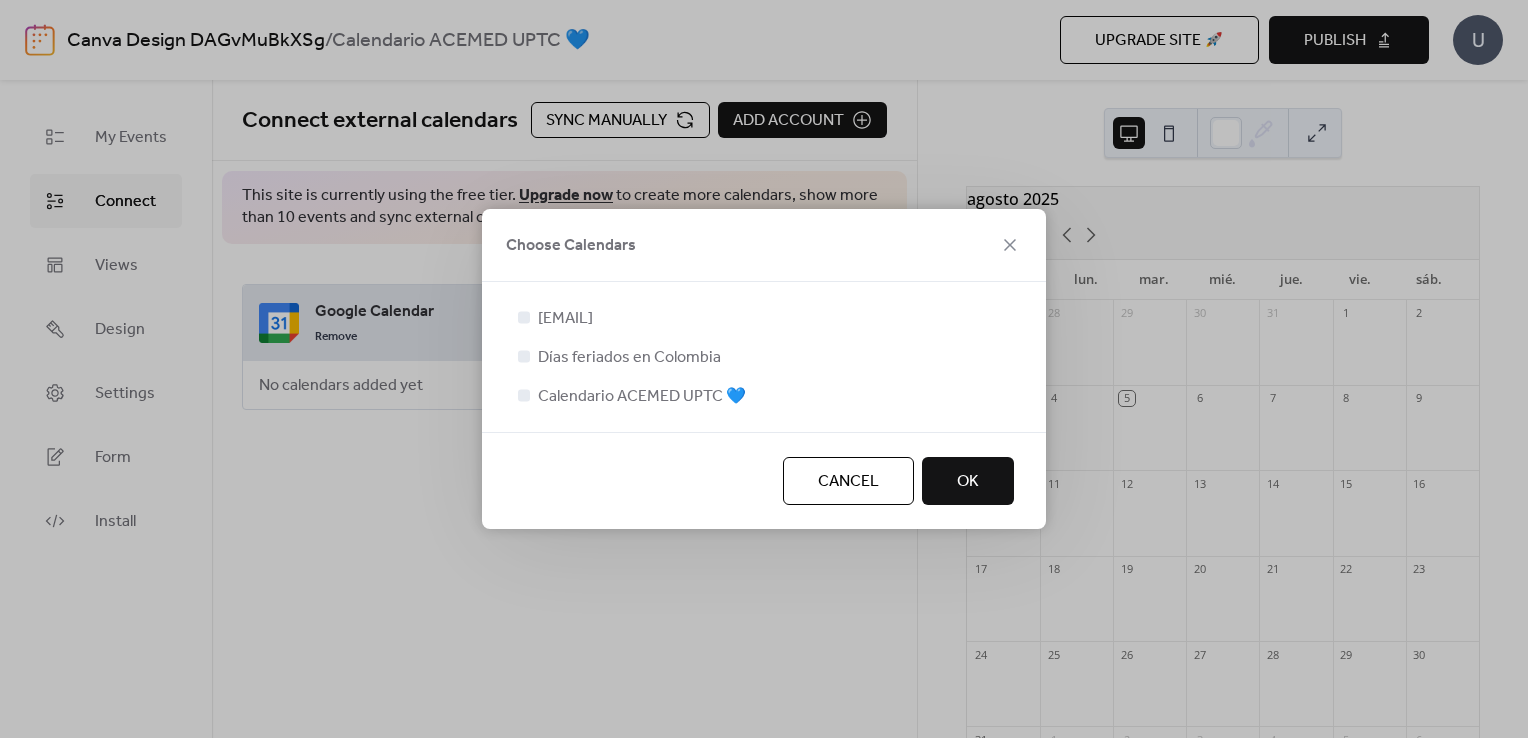click on "OK" at bounding box center [968, 482] 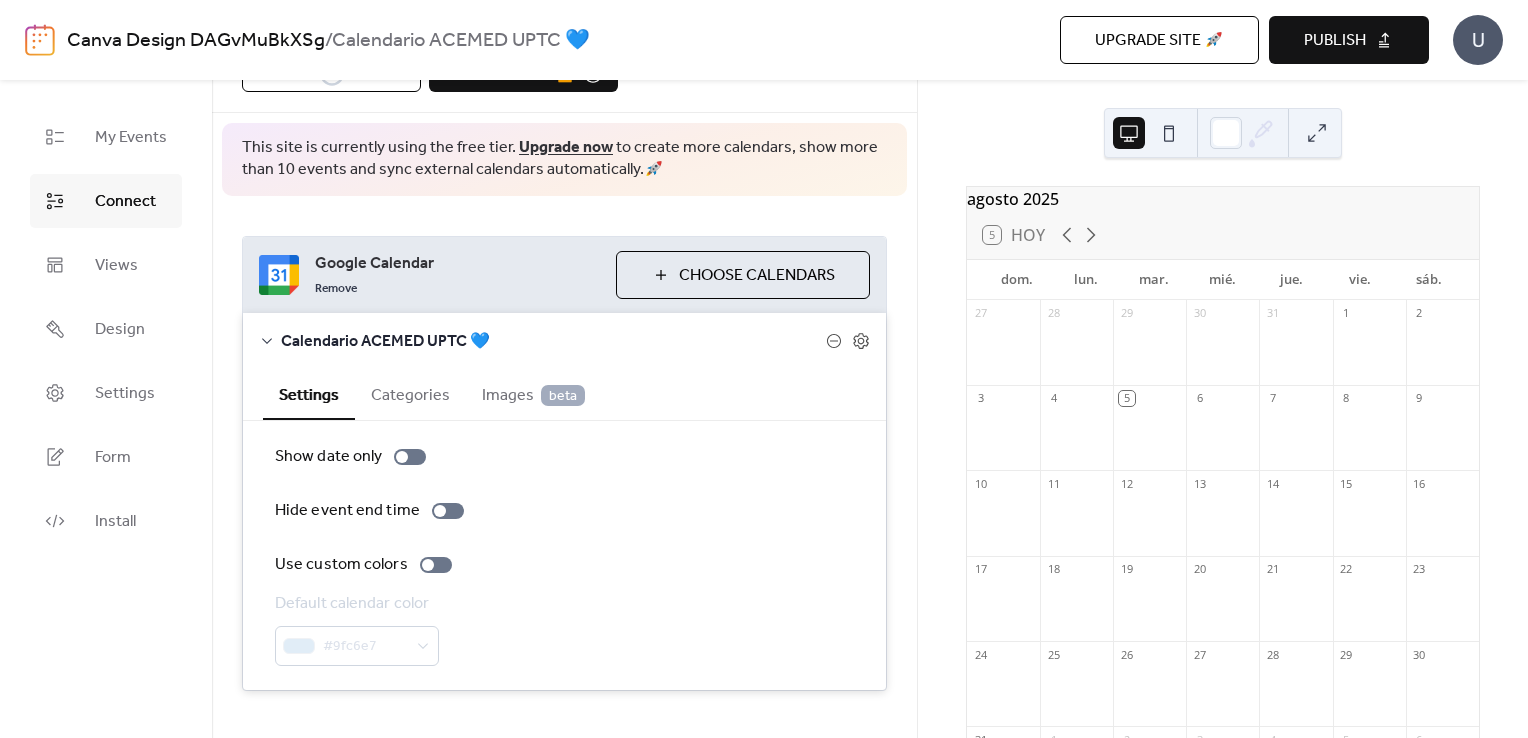 scroll, scrollTop: 95, scrollLeft: 0, axis: vertical 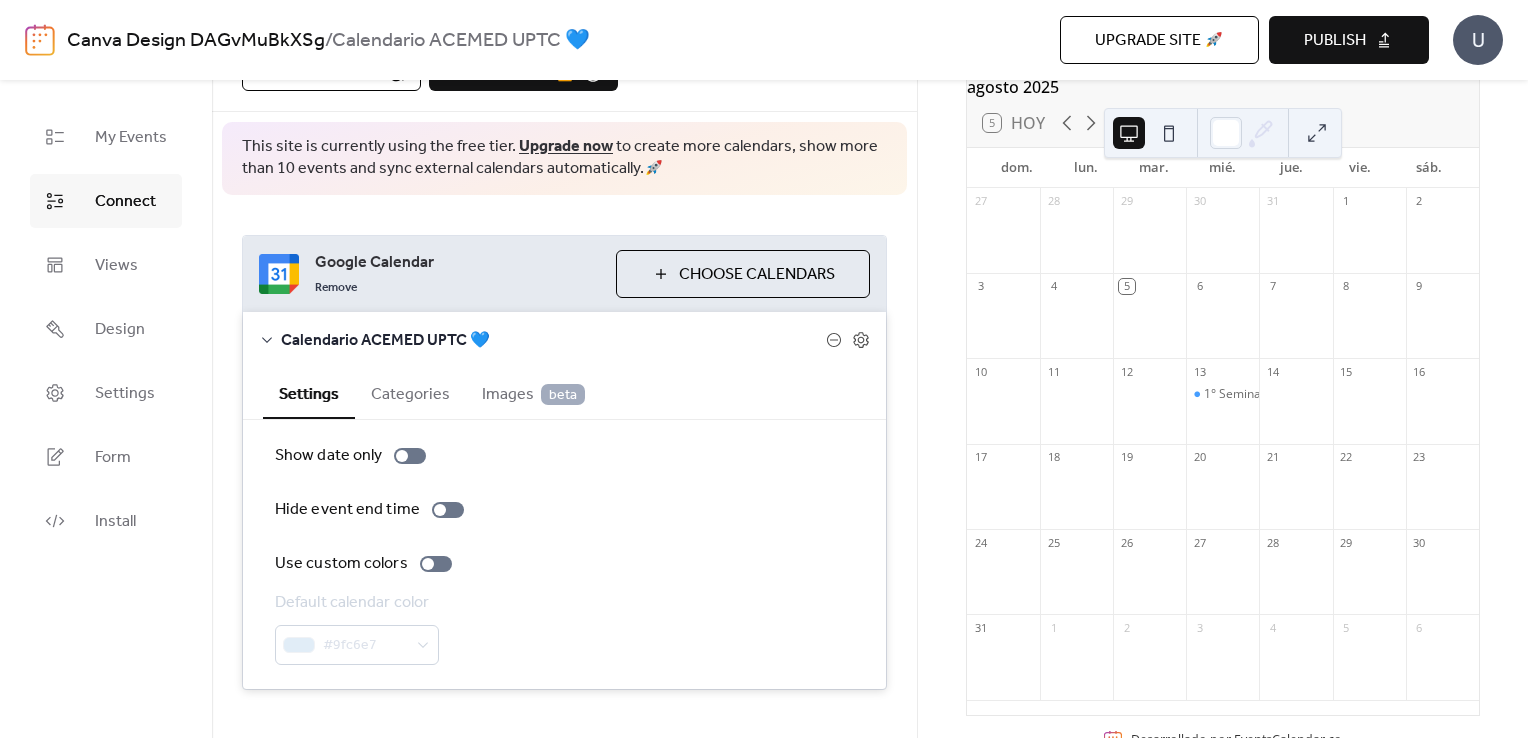 click on "1° Seminario de hipertensión arterial - SCOME" at bounding box center [1222, 411] 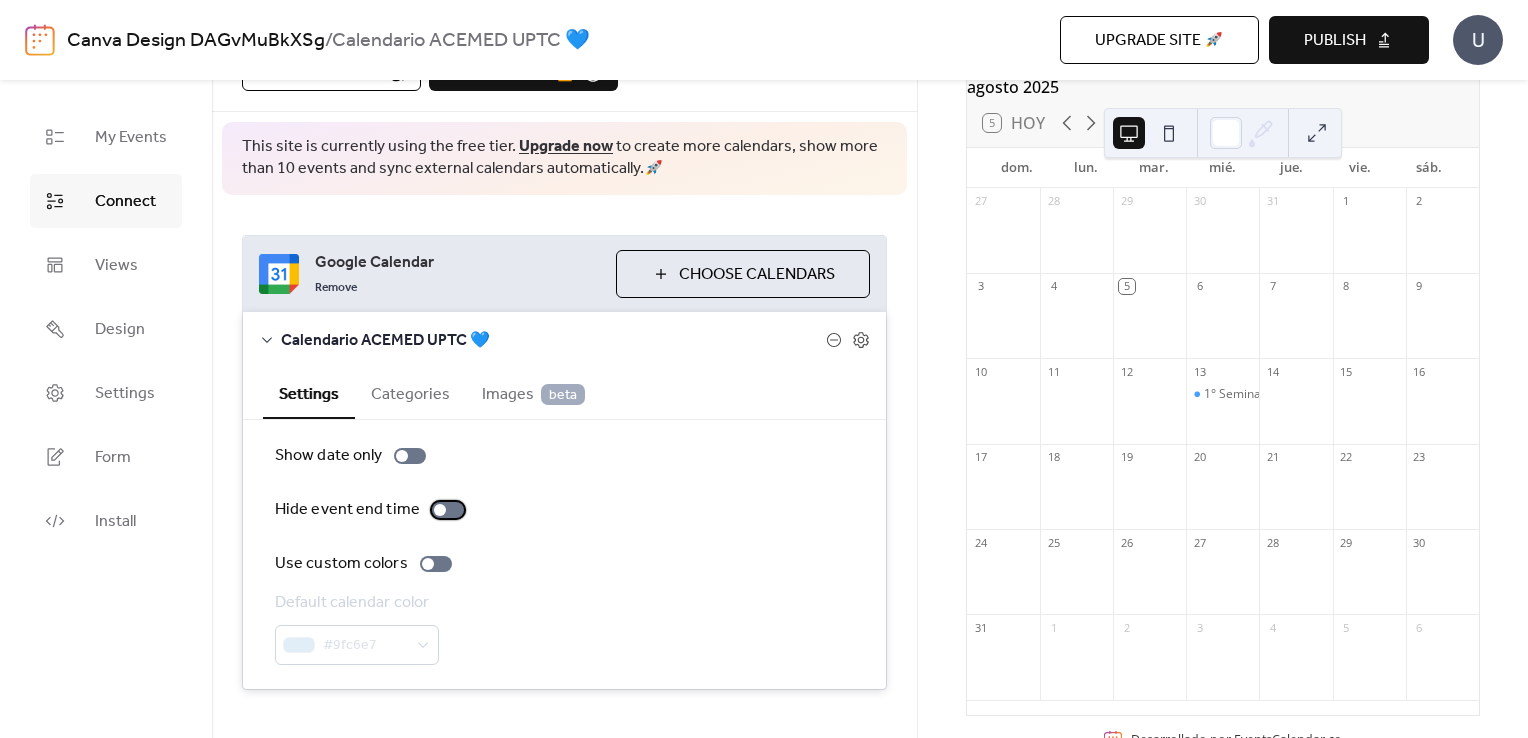 click at bounding box center [448, 510] 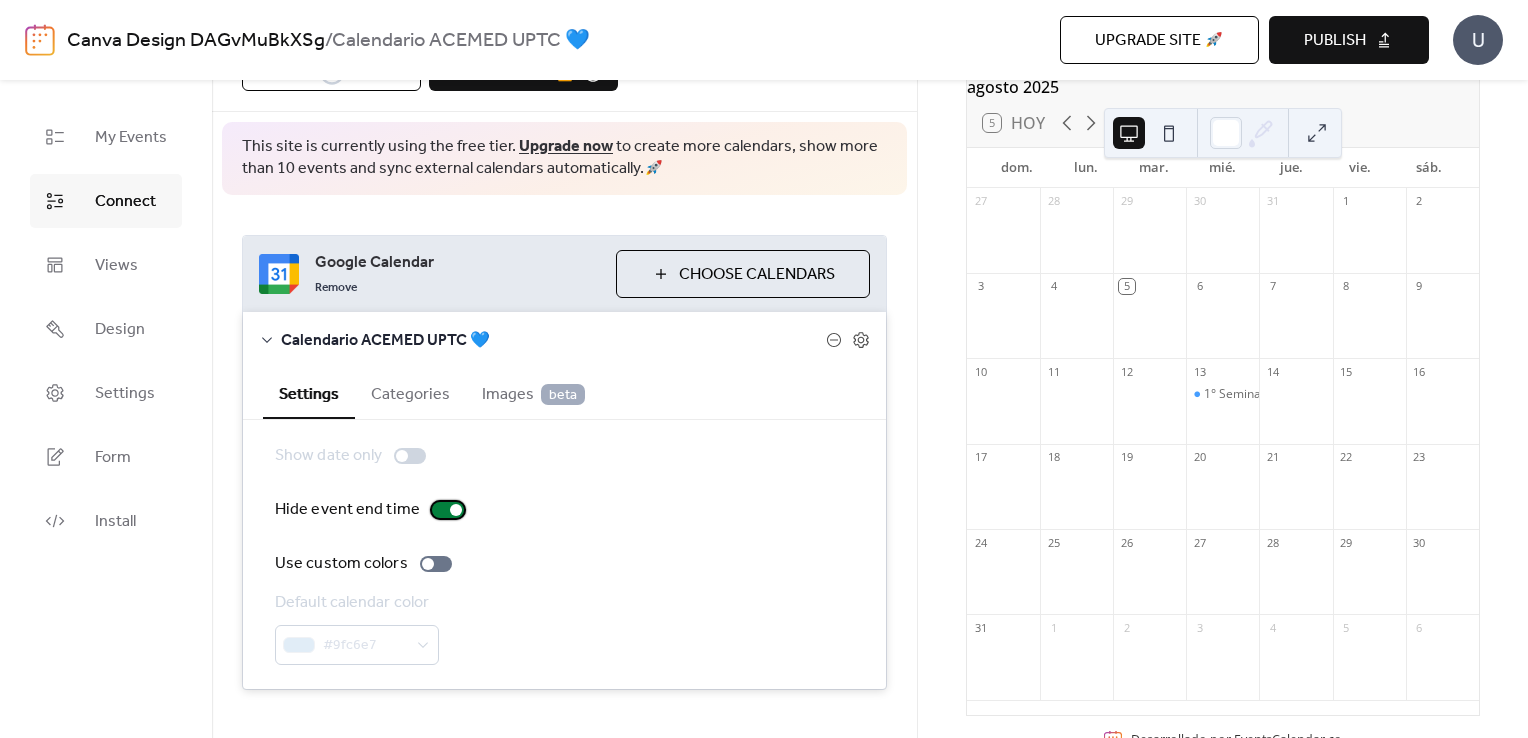click at bounding box center [448, 510] 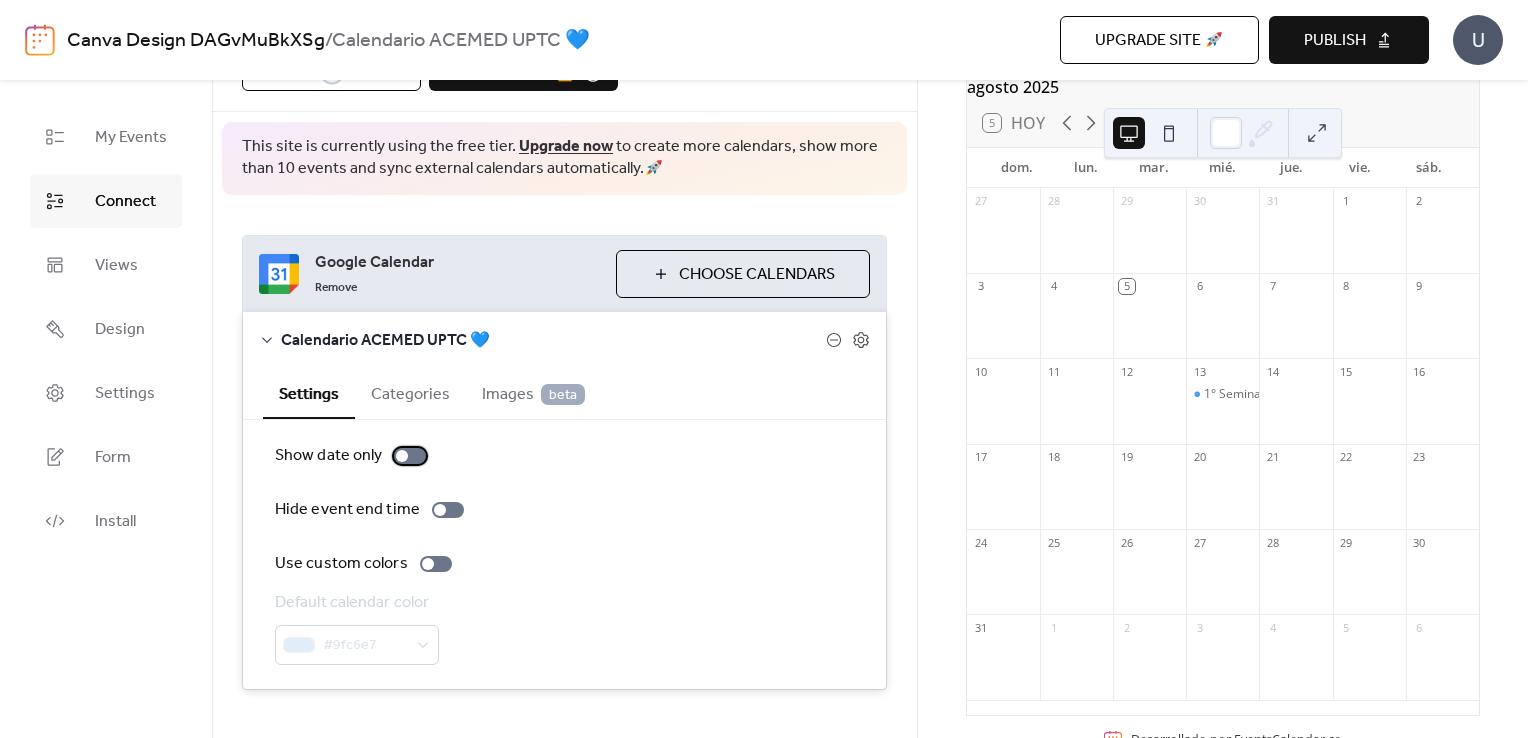 click at bounding box center (402, 456) 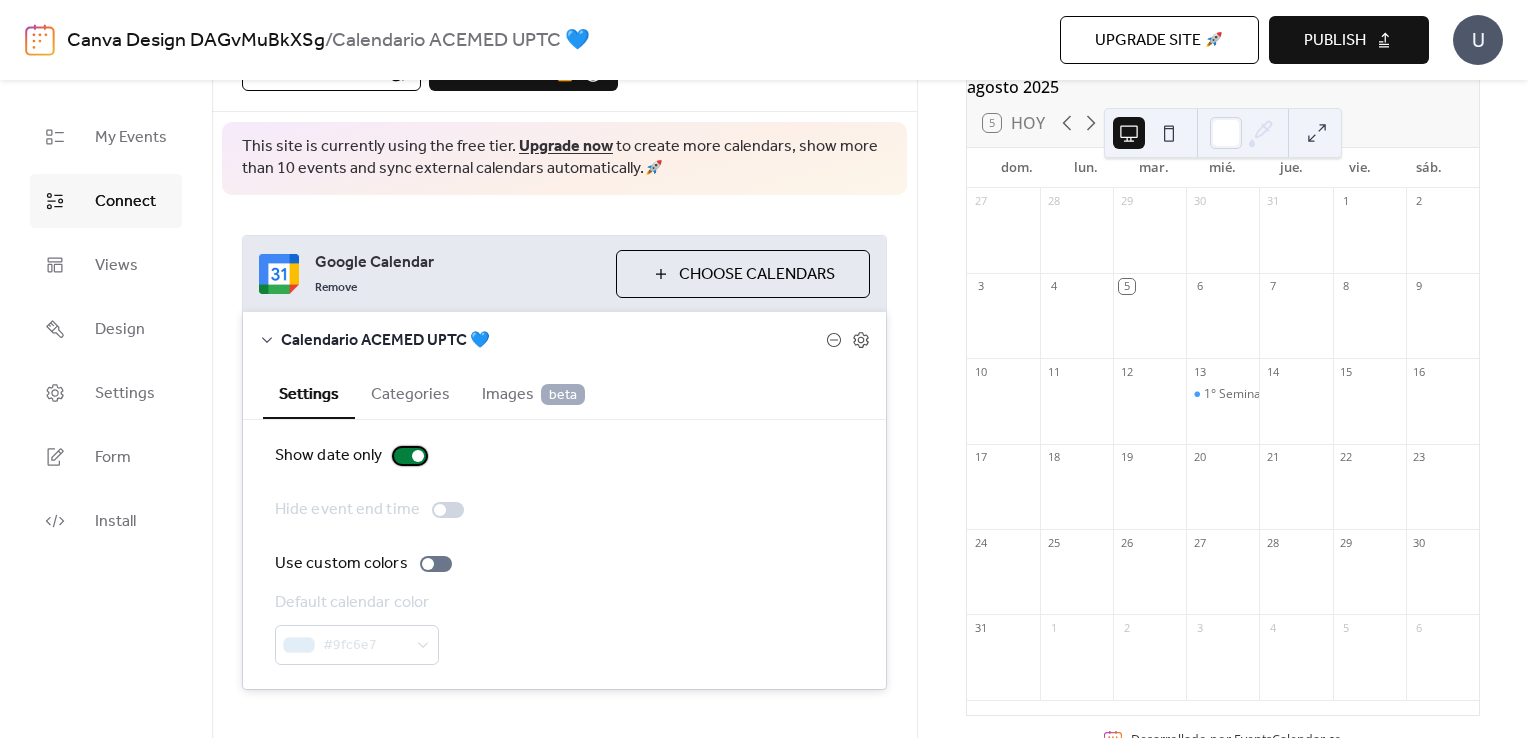 click at bounding box center (410, 456) 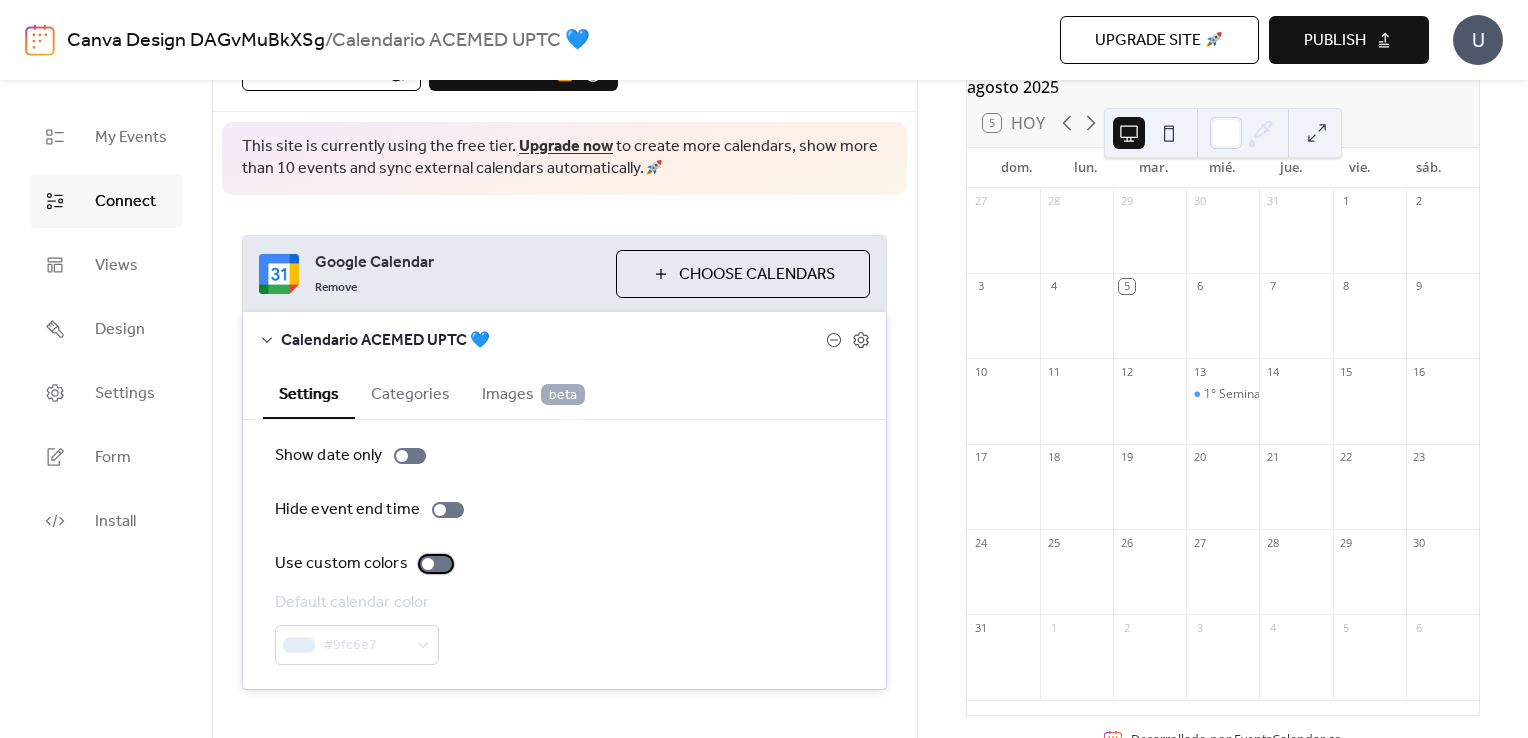 click at bounding box center (436, 564) 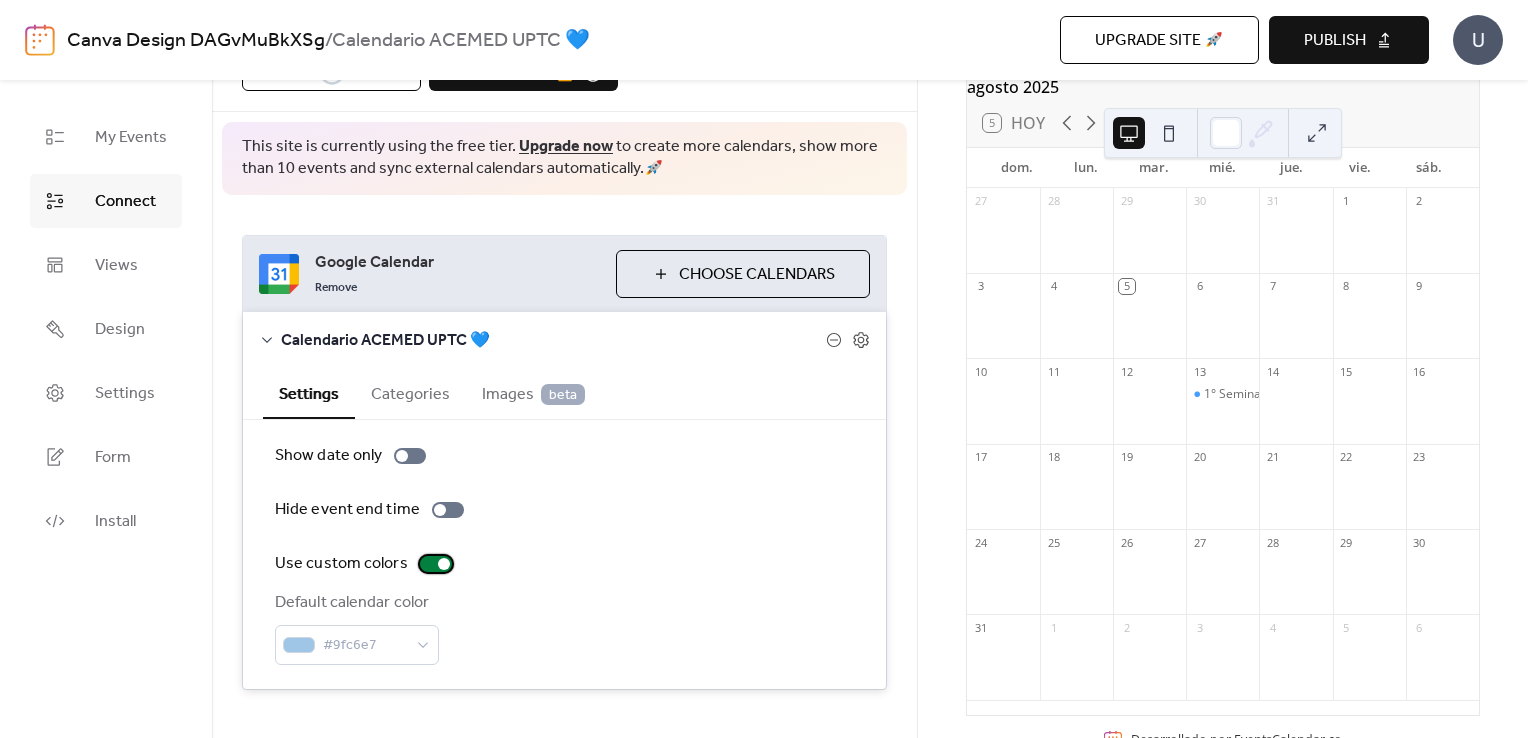 click at bounding box center (436, 564) 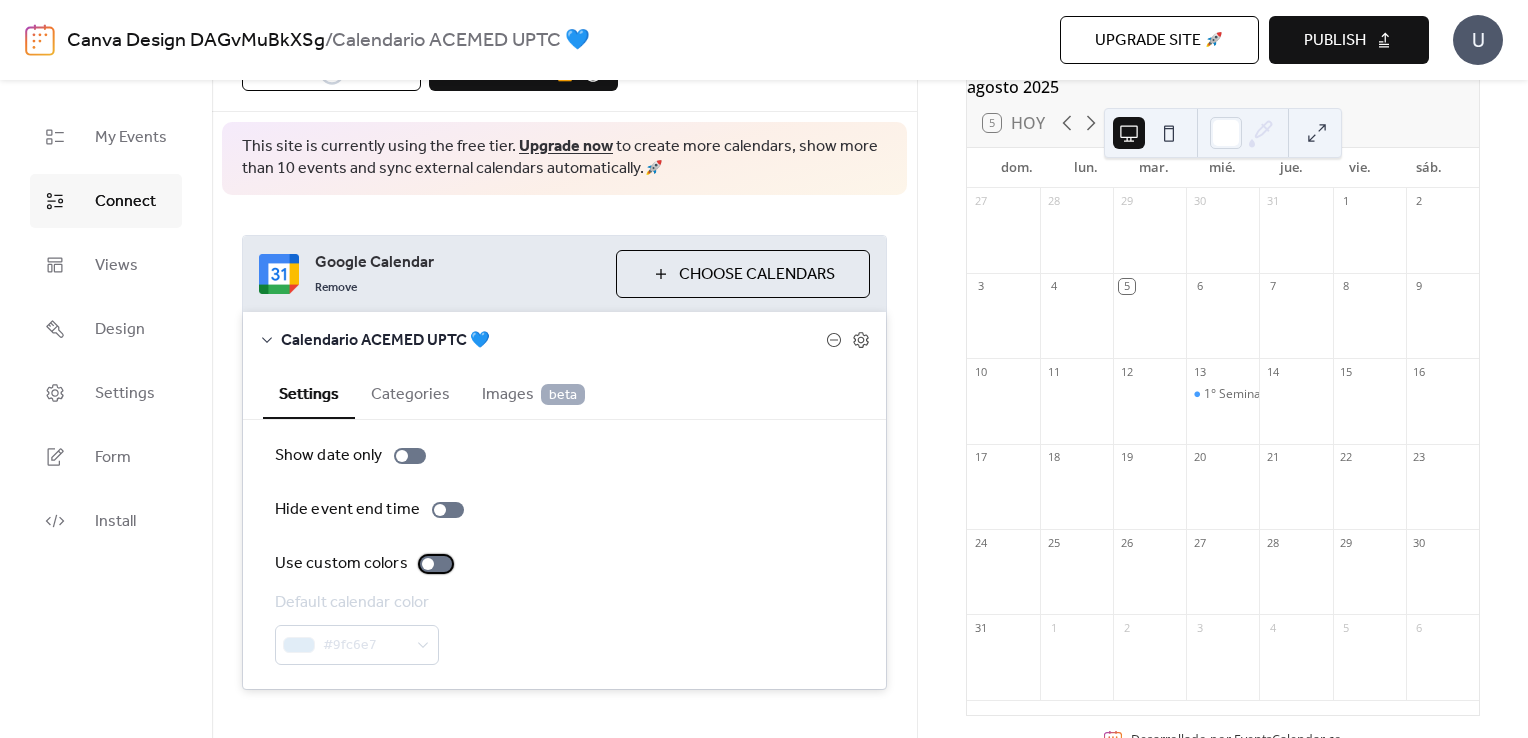 click at bounding box center [436, 564] 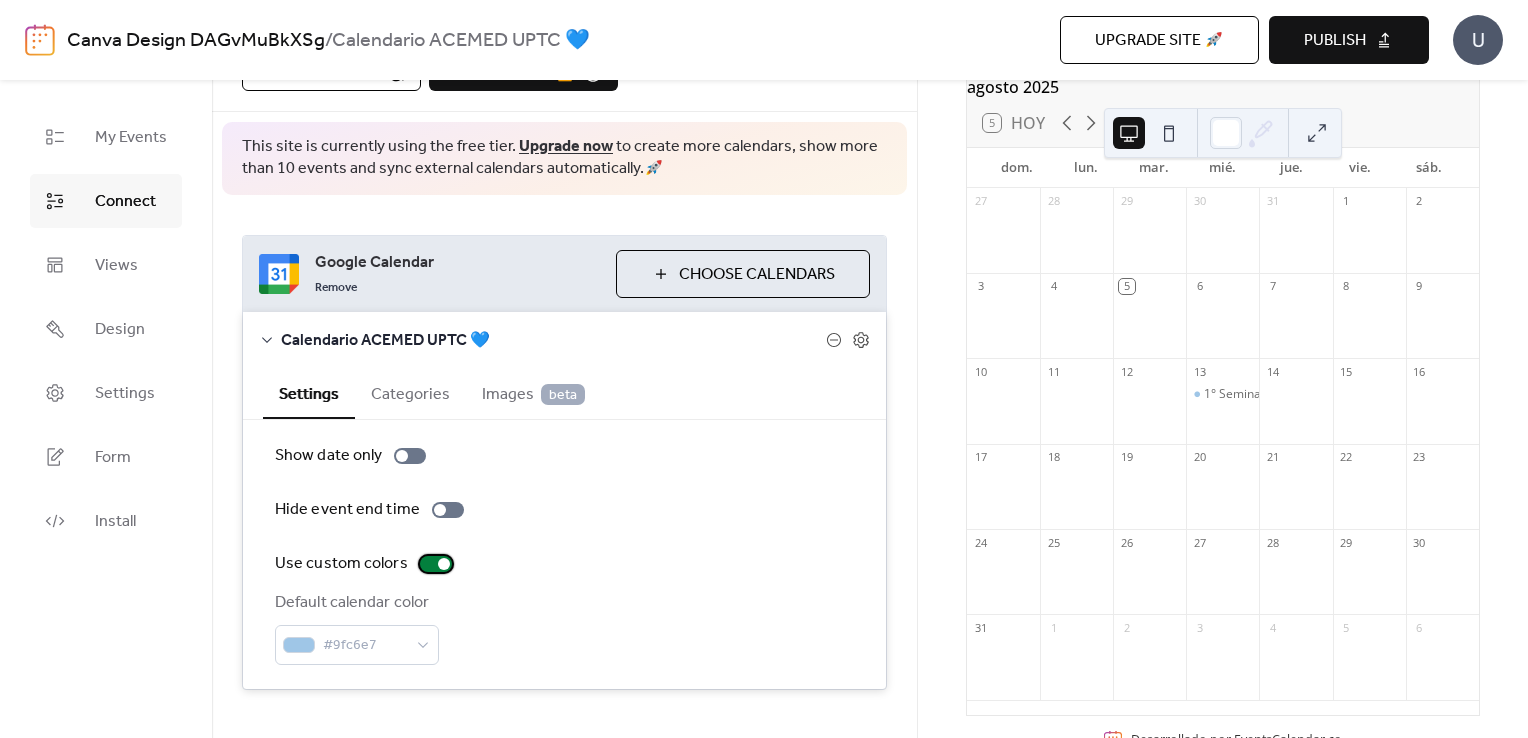 click at bounding box center [436, 564] 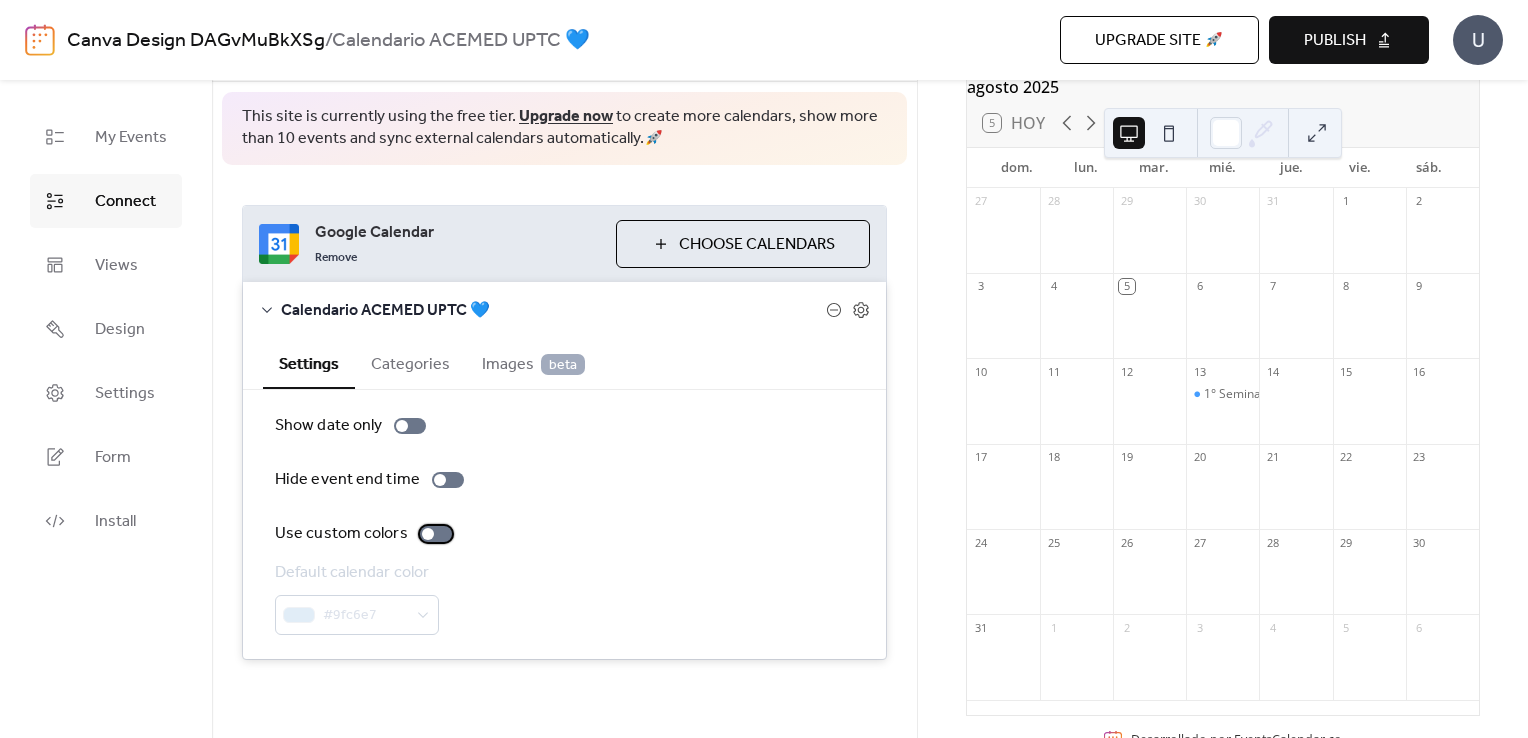 scroll, scrollTop: 0, scrollLeft: 0, axis: both 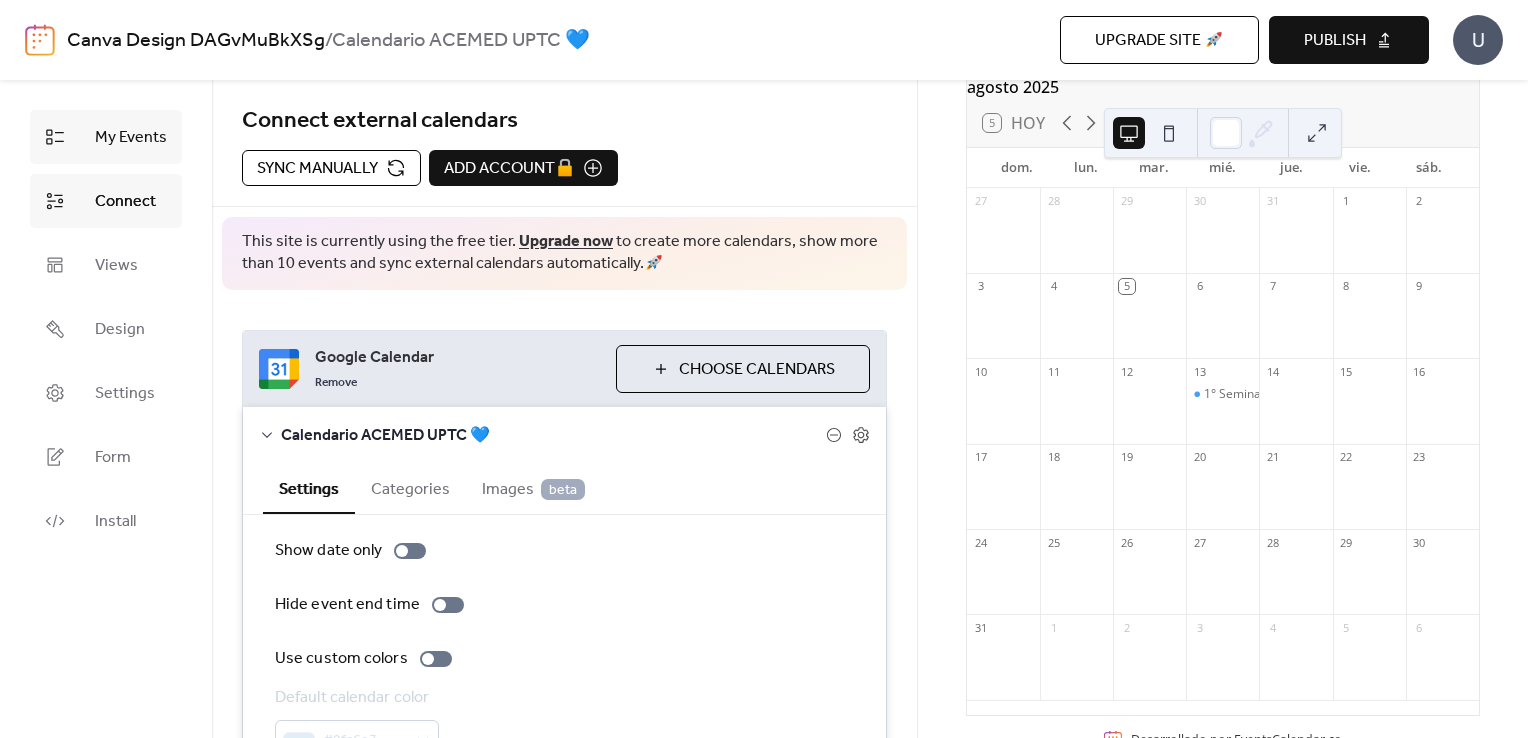 click on "My Events" at bounding box center (131, 138) 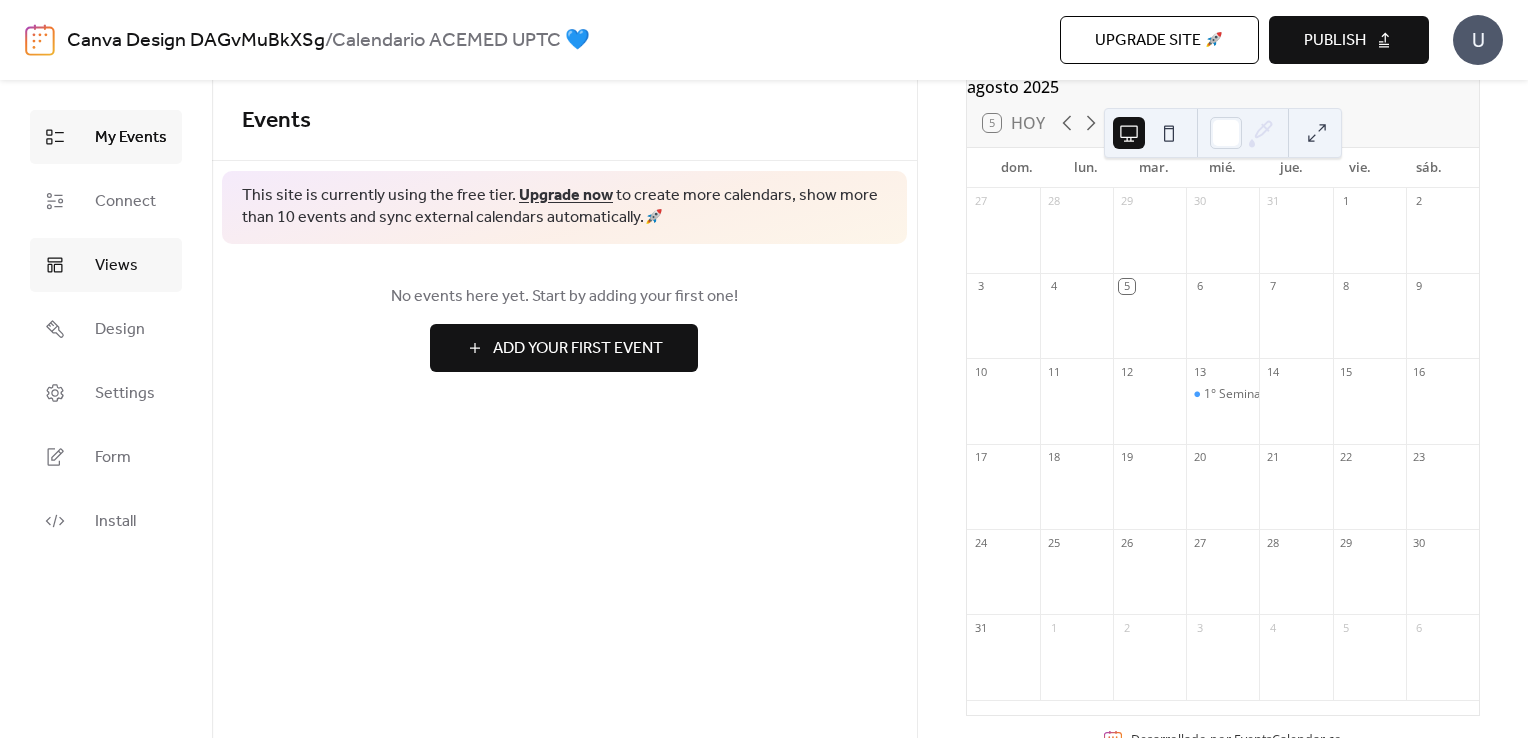 click on "Views" at bounding box center (116, 266) 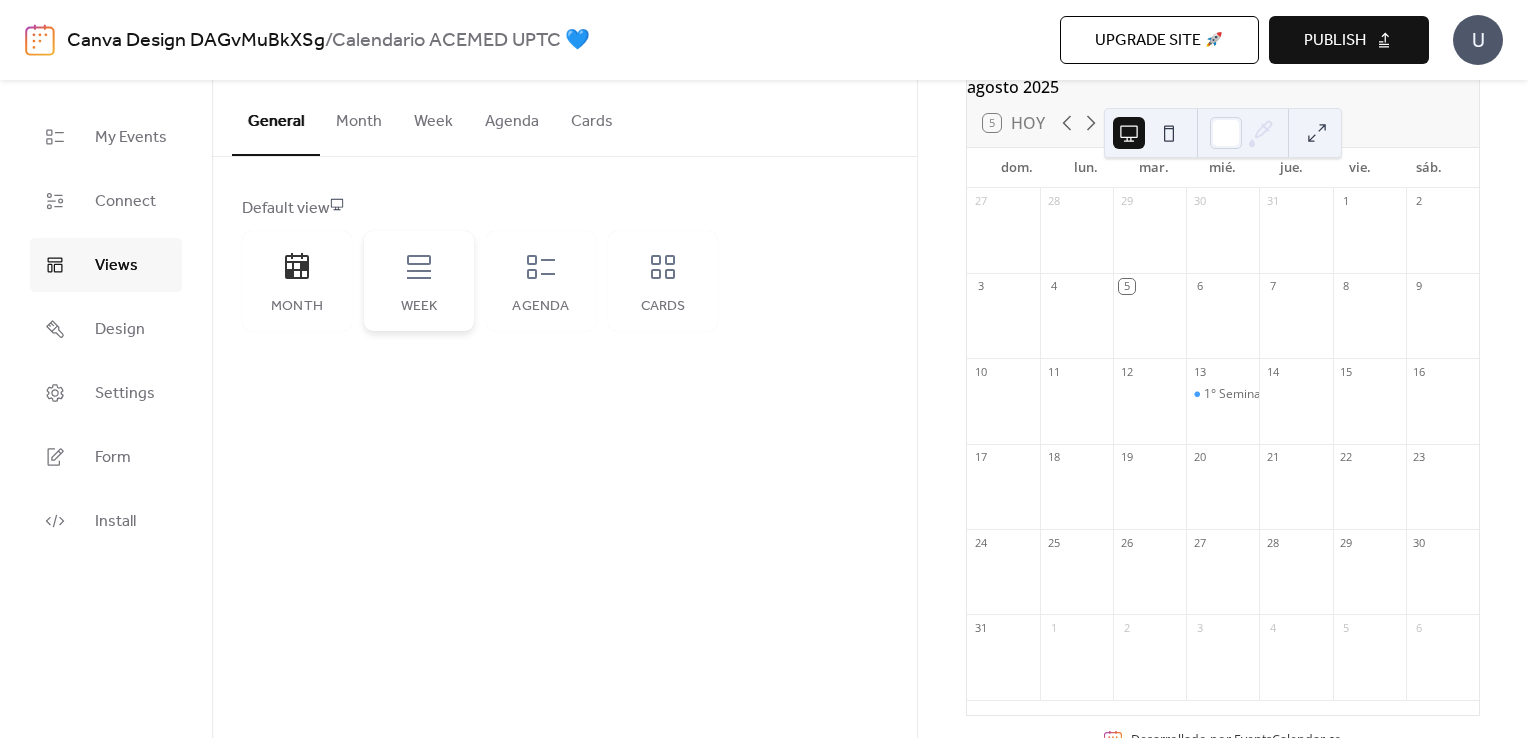 click on "Week" at bounding box center (419, 281) 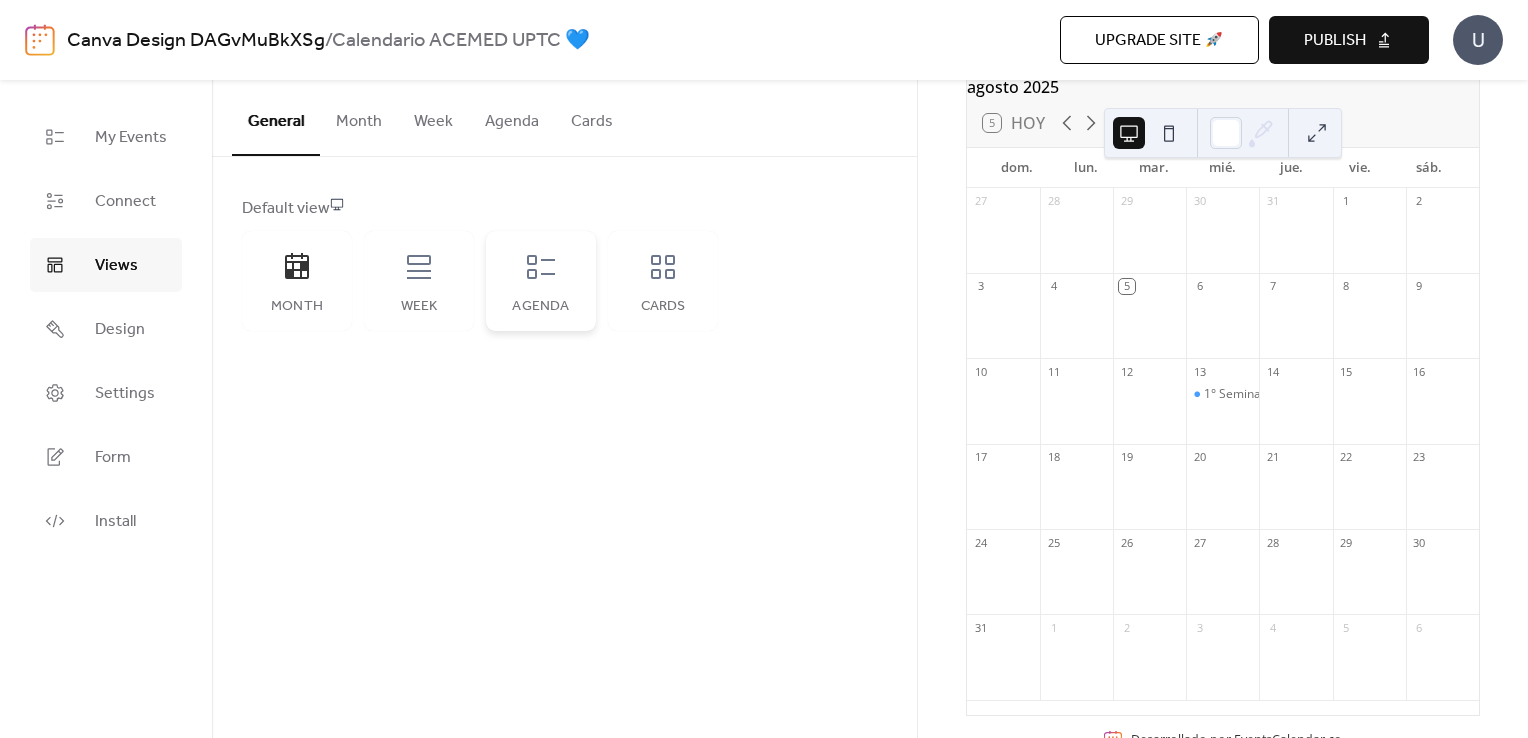 scroll, scrollTop: 0, scrollLeft: 0, axis: both 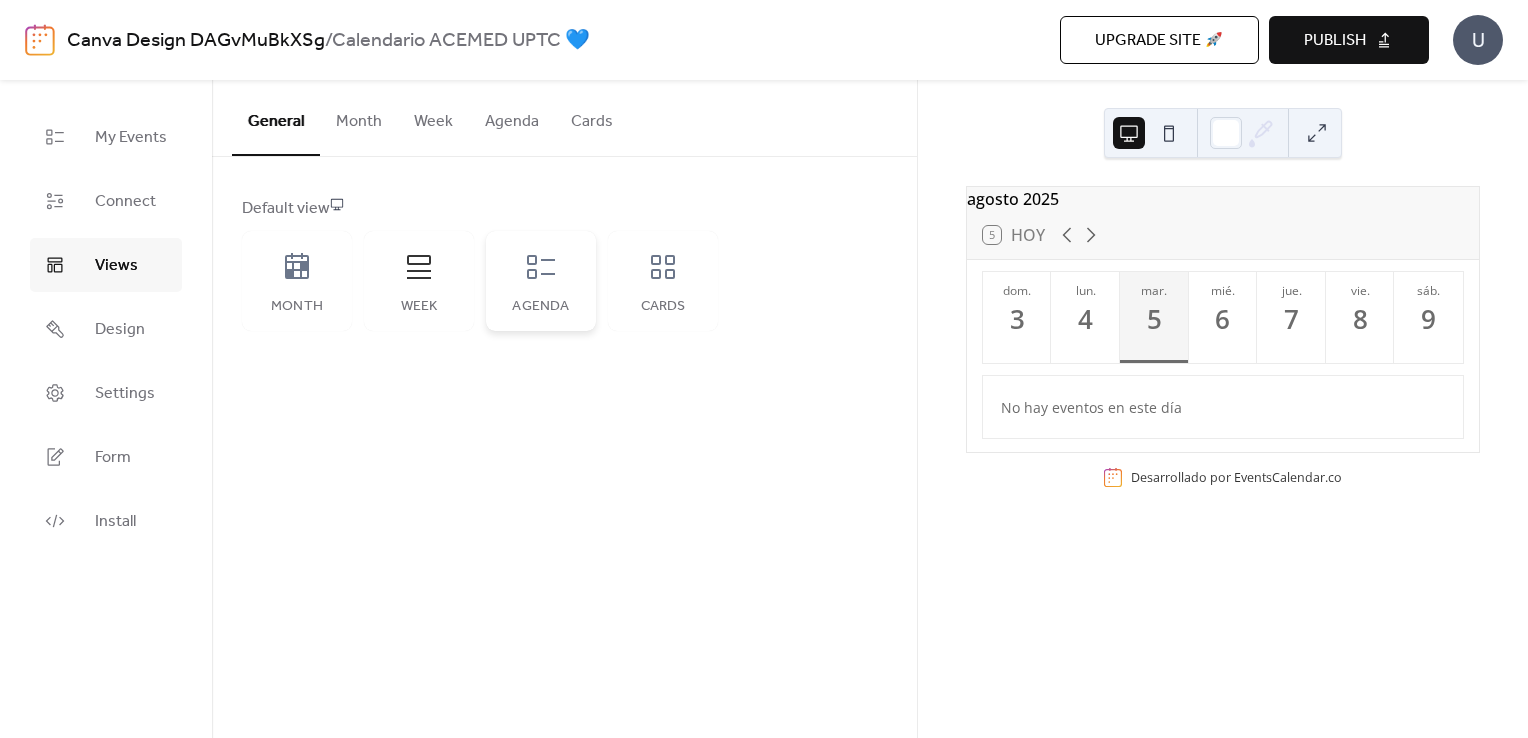 click 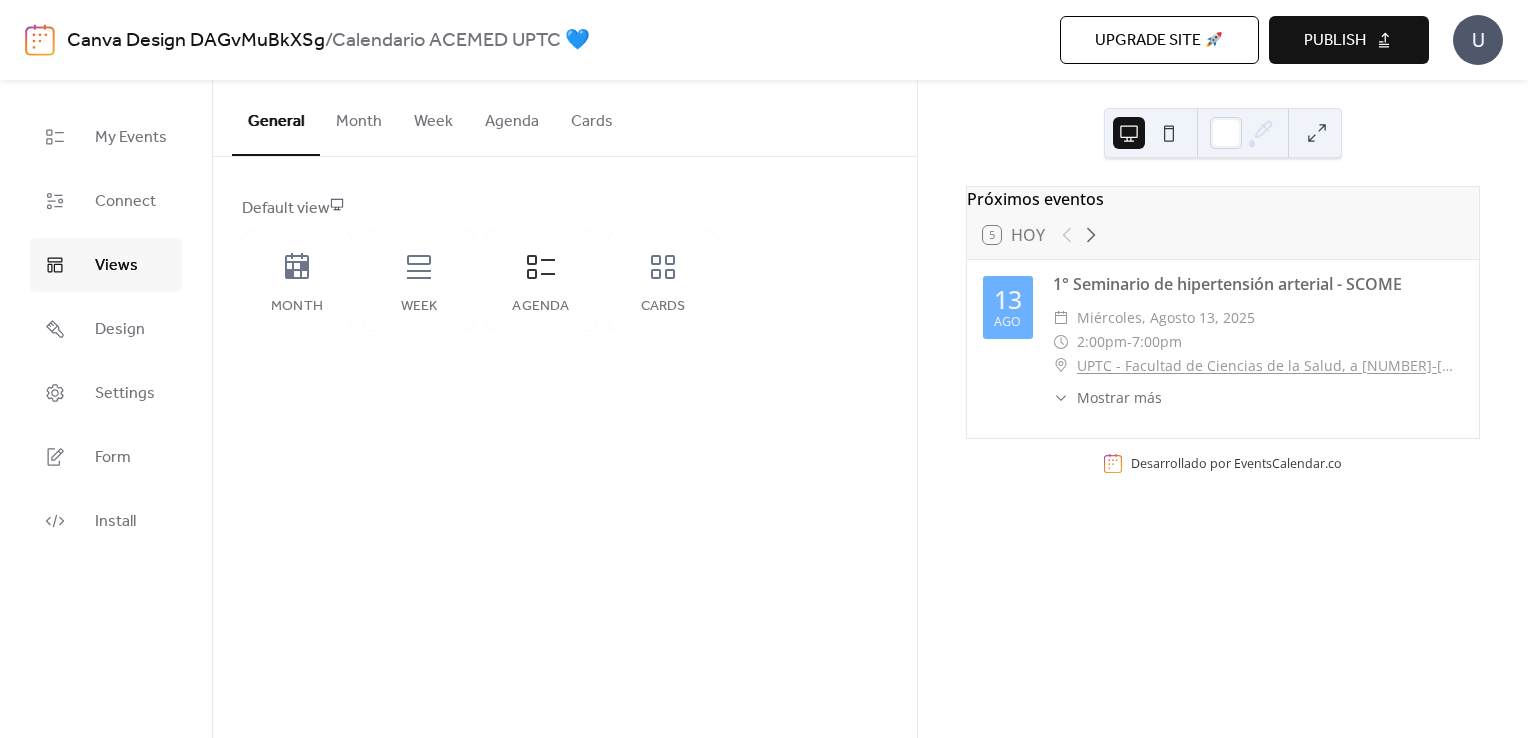 click on "[DATE] ago 1° Seminario de hipertensión arterial - SCOME ​ miércoles, agosto 13, 2025 ​ 2:00pm - 7:00pm ​ UPTC - Facultad de Ciencias de la Salud, a [NUMBER]-[NUMBER], [STREET] [NUMBER], [CITY], [STATE], [COUNTRY] ​ Mostrar más Asiste al primer seminario de hipertensión arterial, organizado por SCOME ACEMED UPTC. Este evento es gratuito, dirigido a estudiantes de medicina y médicos generales Inscríbete aquí" at bounding box center (1223, 349) 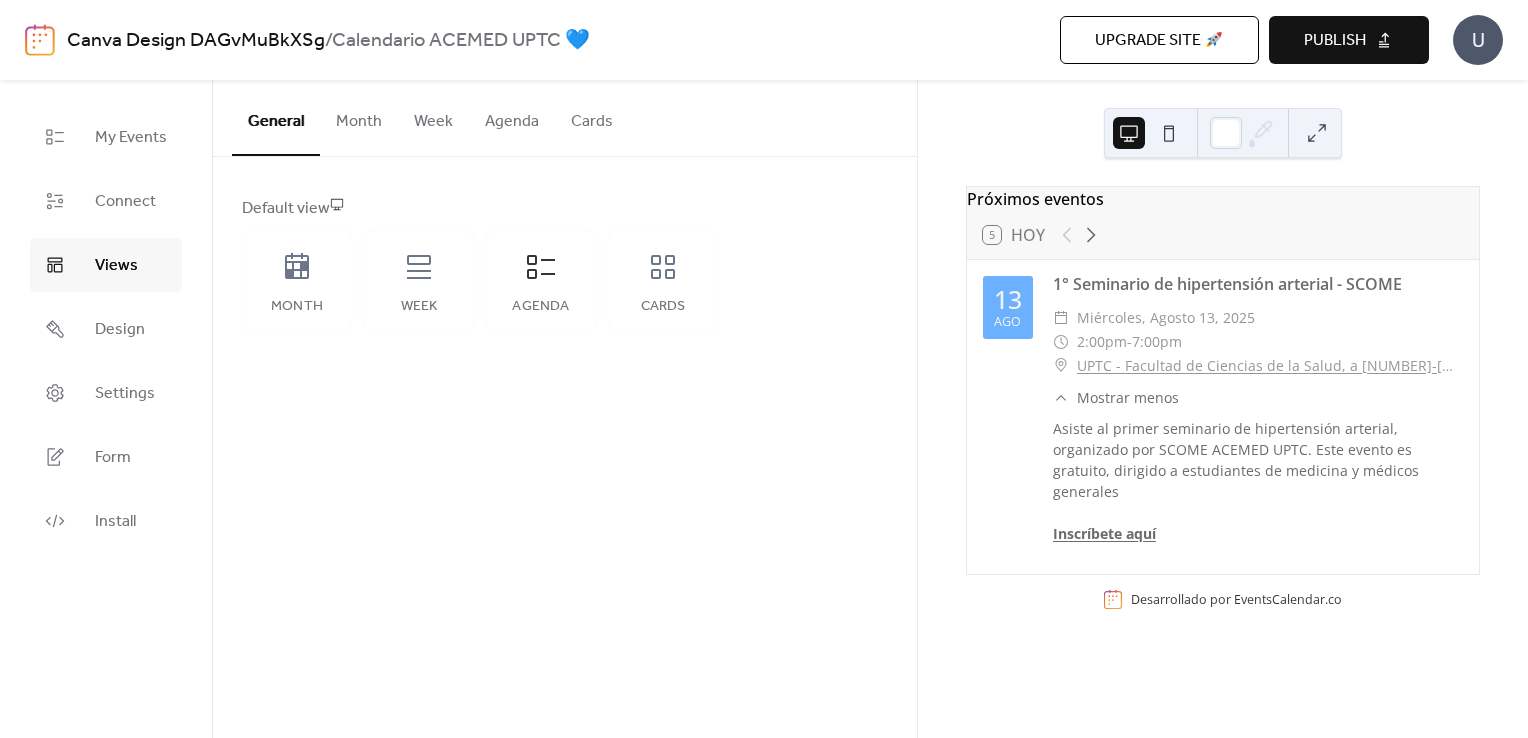 click on "​ Mostrar menos" at bounding box center [1116, 397] 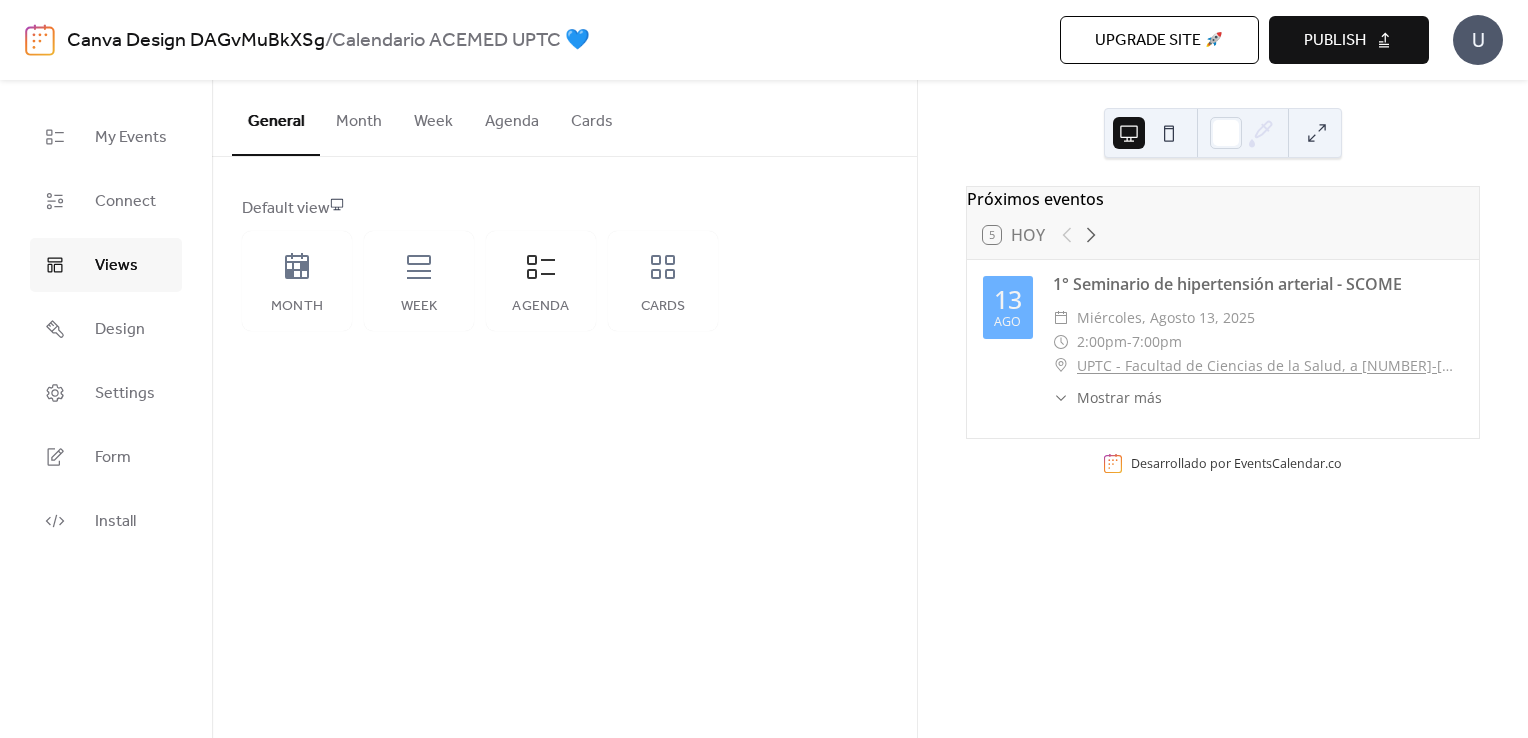 click on "Publish" at bounding box center (1349, 40) 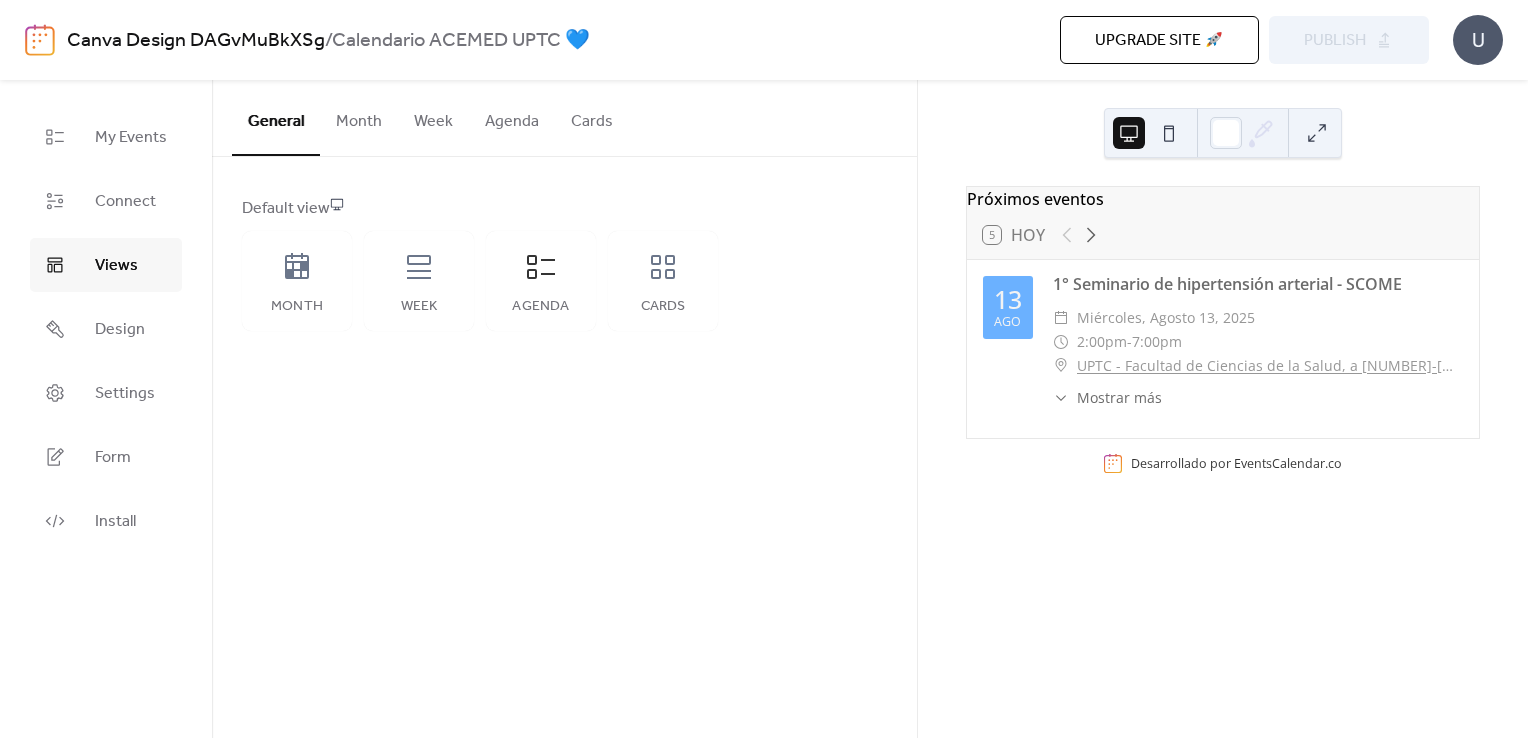 click on "Upgrade site 🚀 Preview Publish" at bounding box center (1130, 40) 